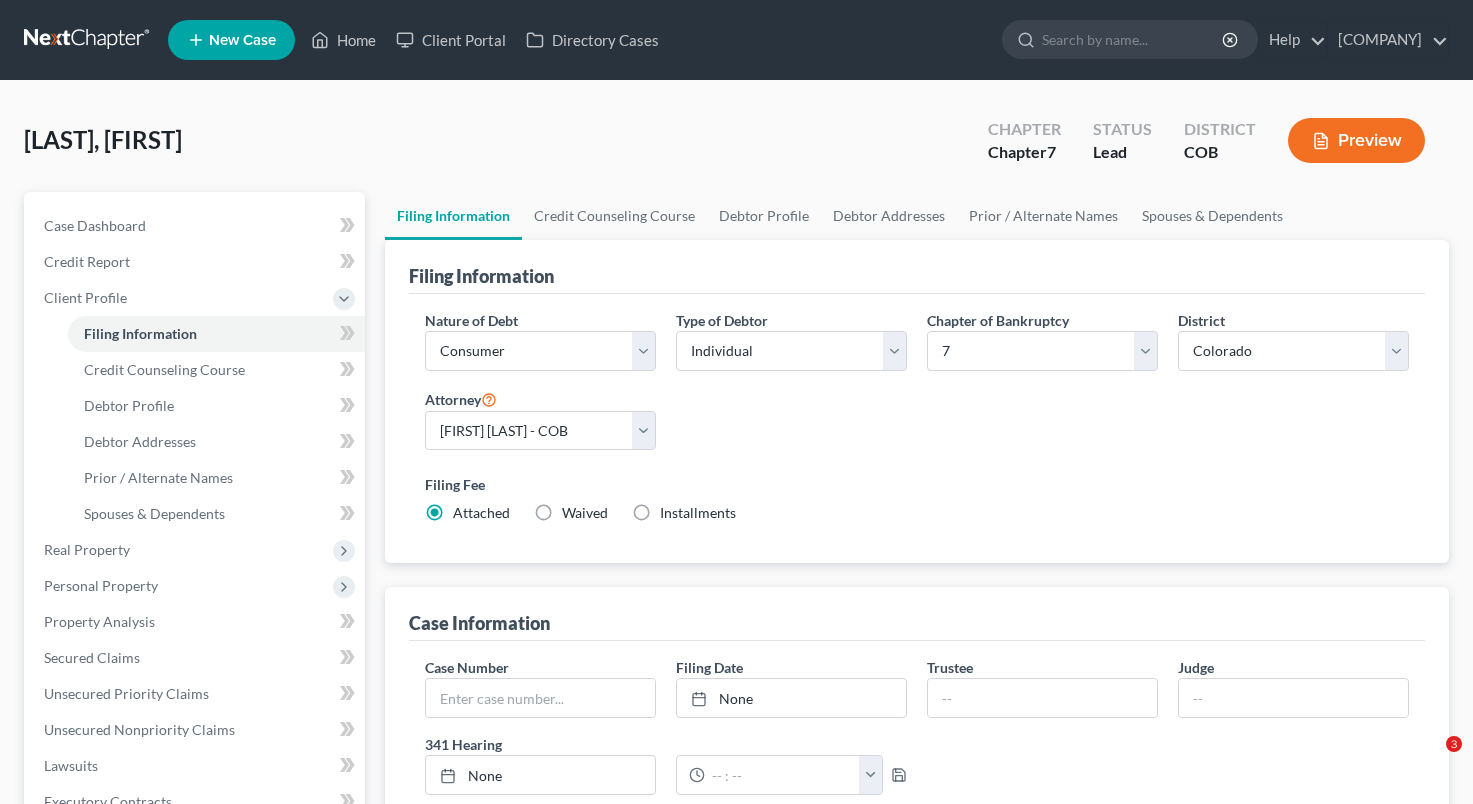 select on "1" 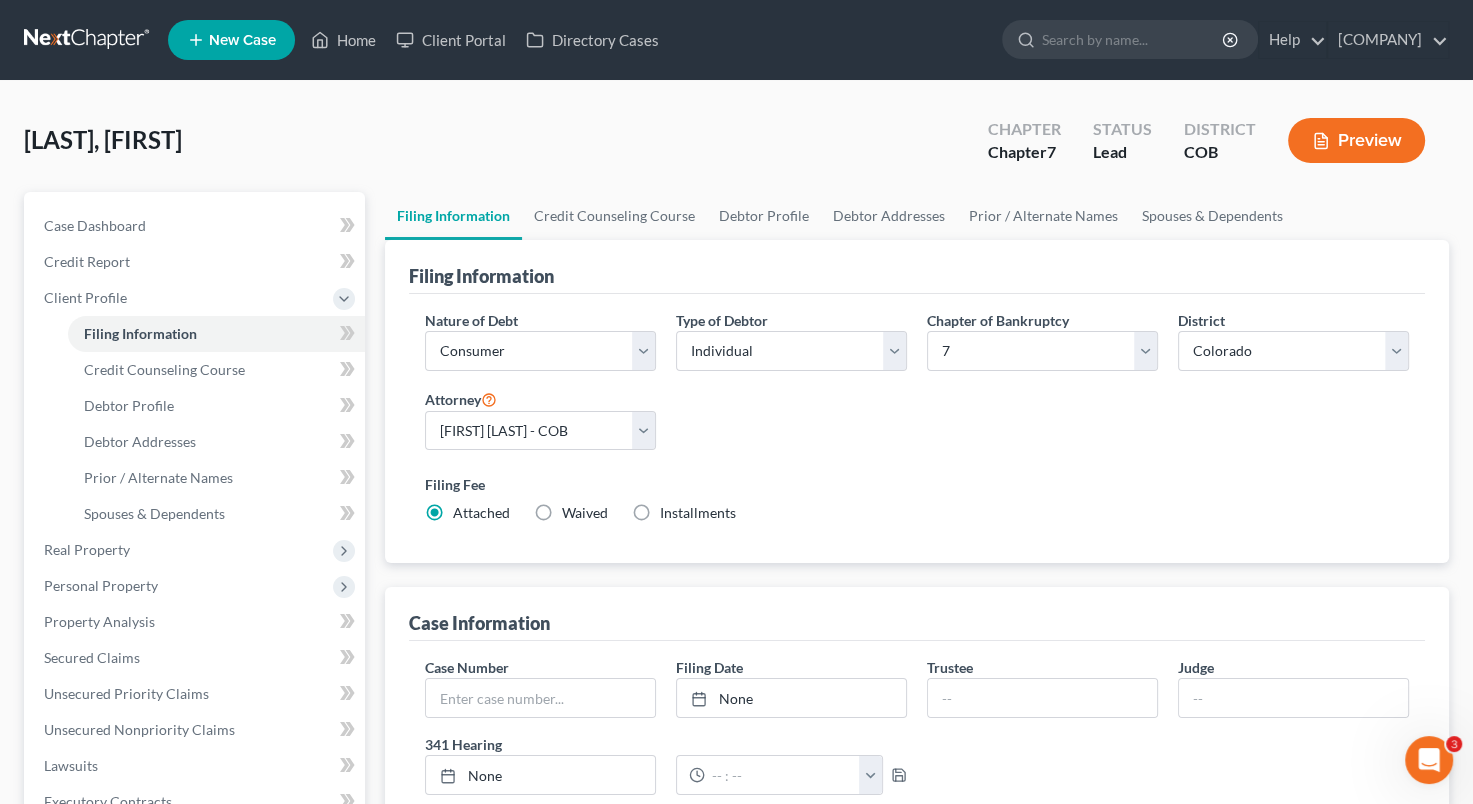 scroll, scrollTop: 0, scrollLeft: 0, axis: both 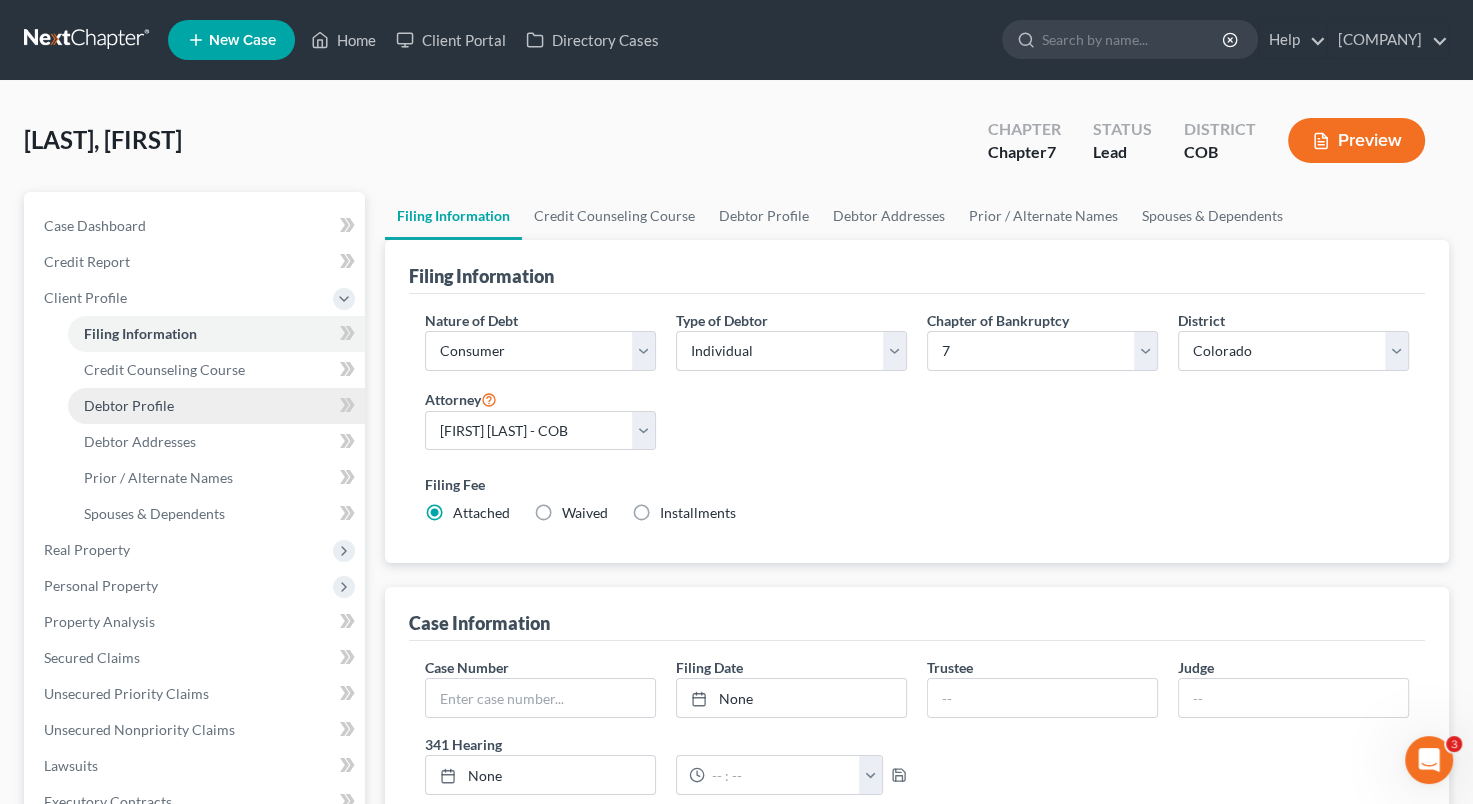 click on "Debtor Profile" at bounding box center (129, 405) 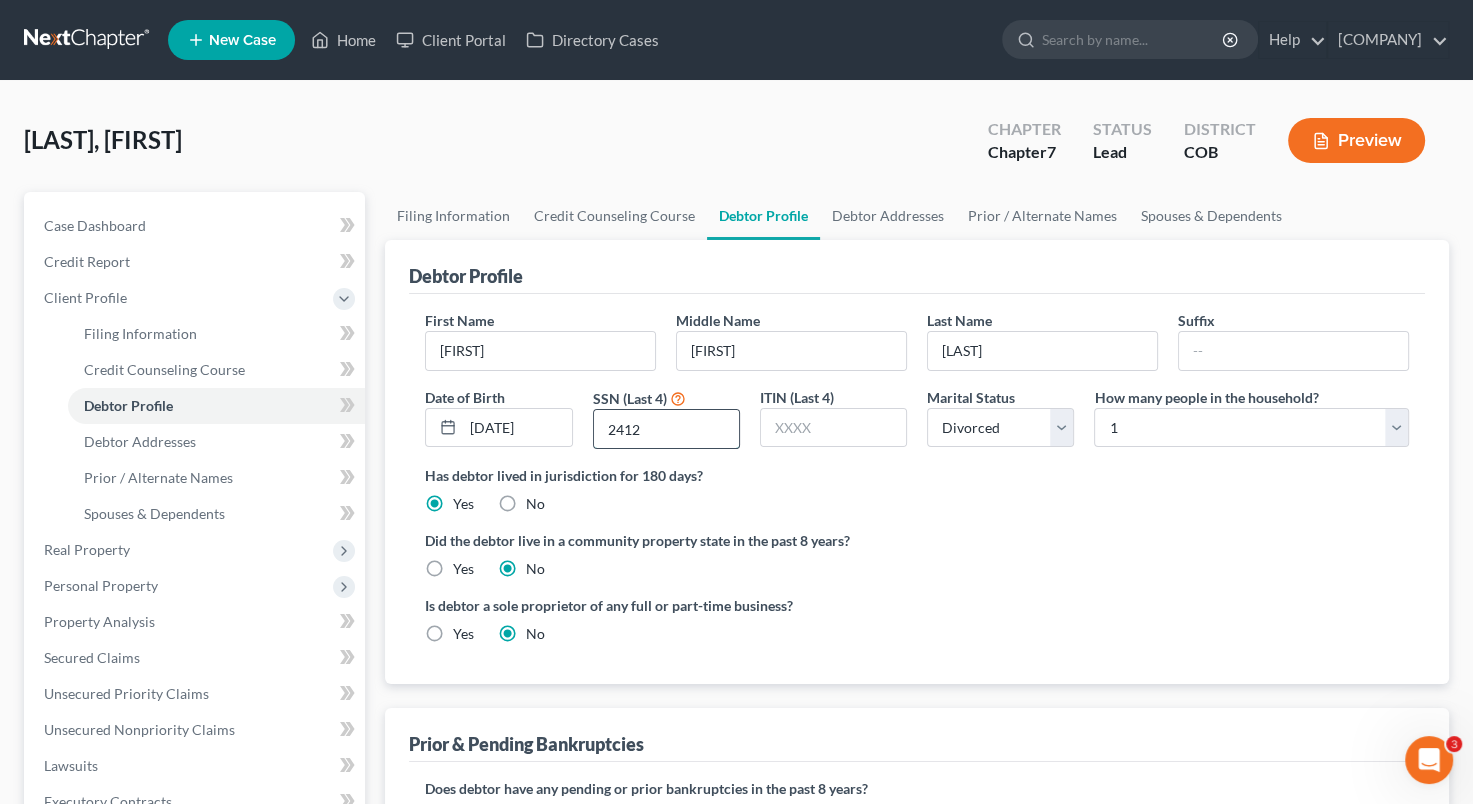 click on "2412" at bounding box center (666, 429) 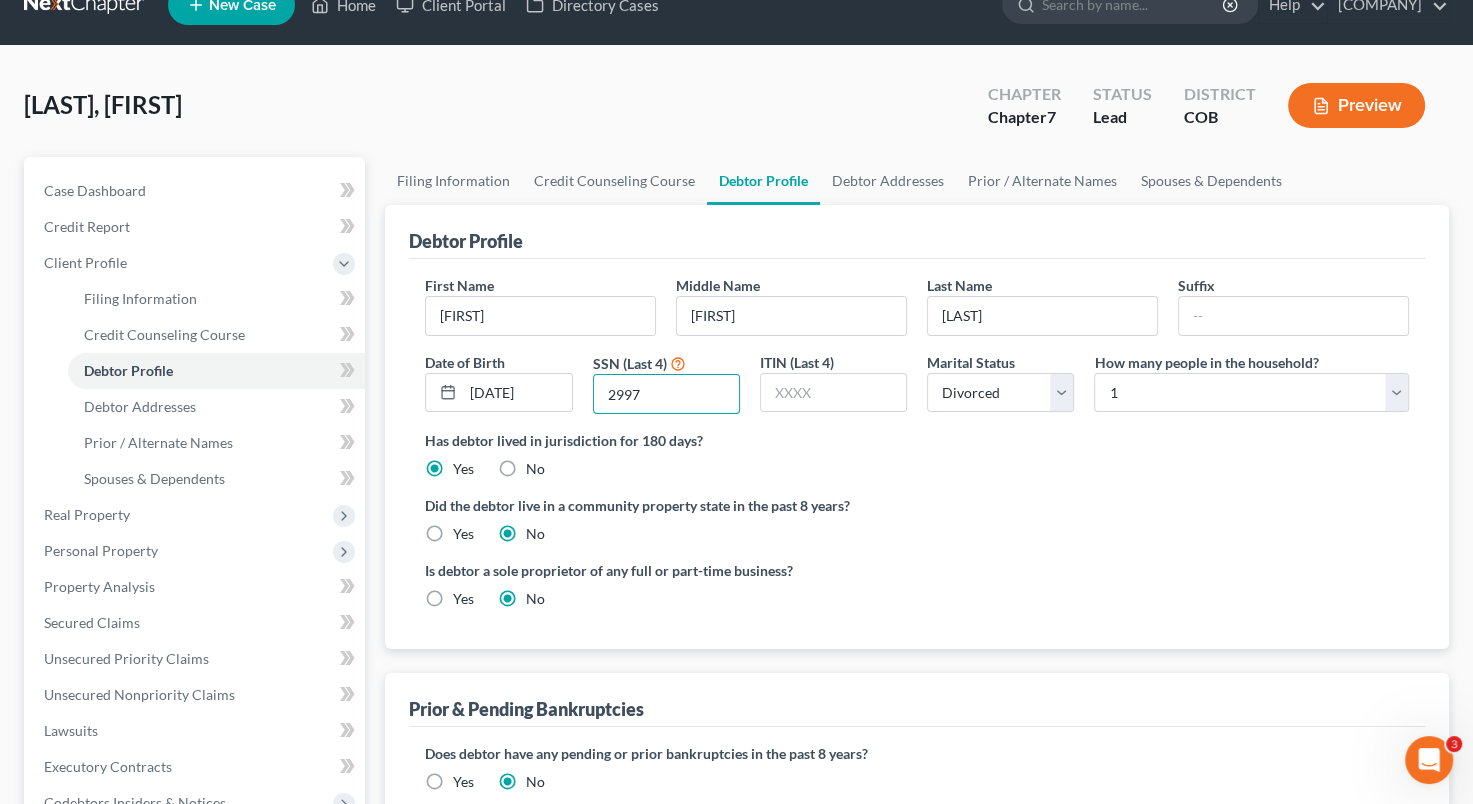 scroll, scrollTop: 0, scrollLeft: 0, axis: both 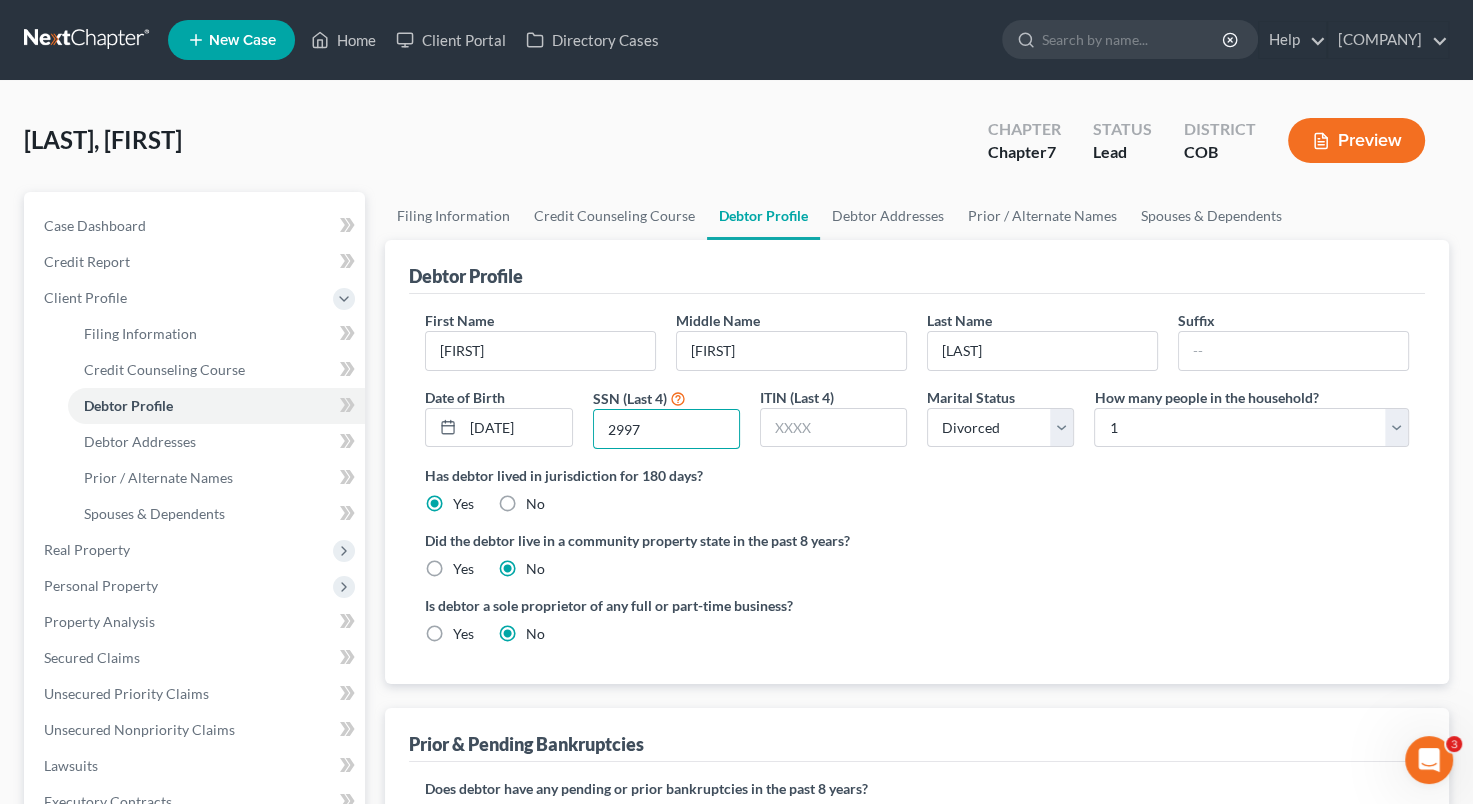 type on "2997" 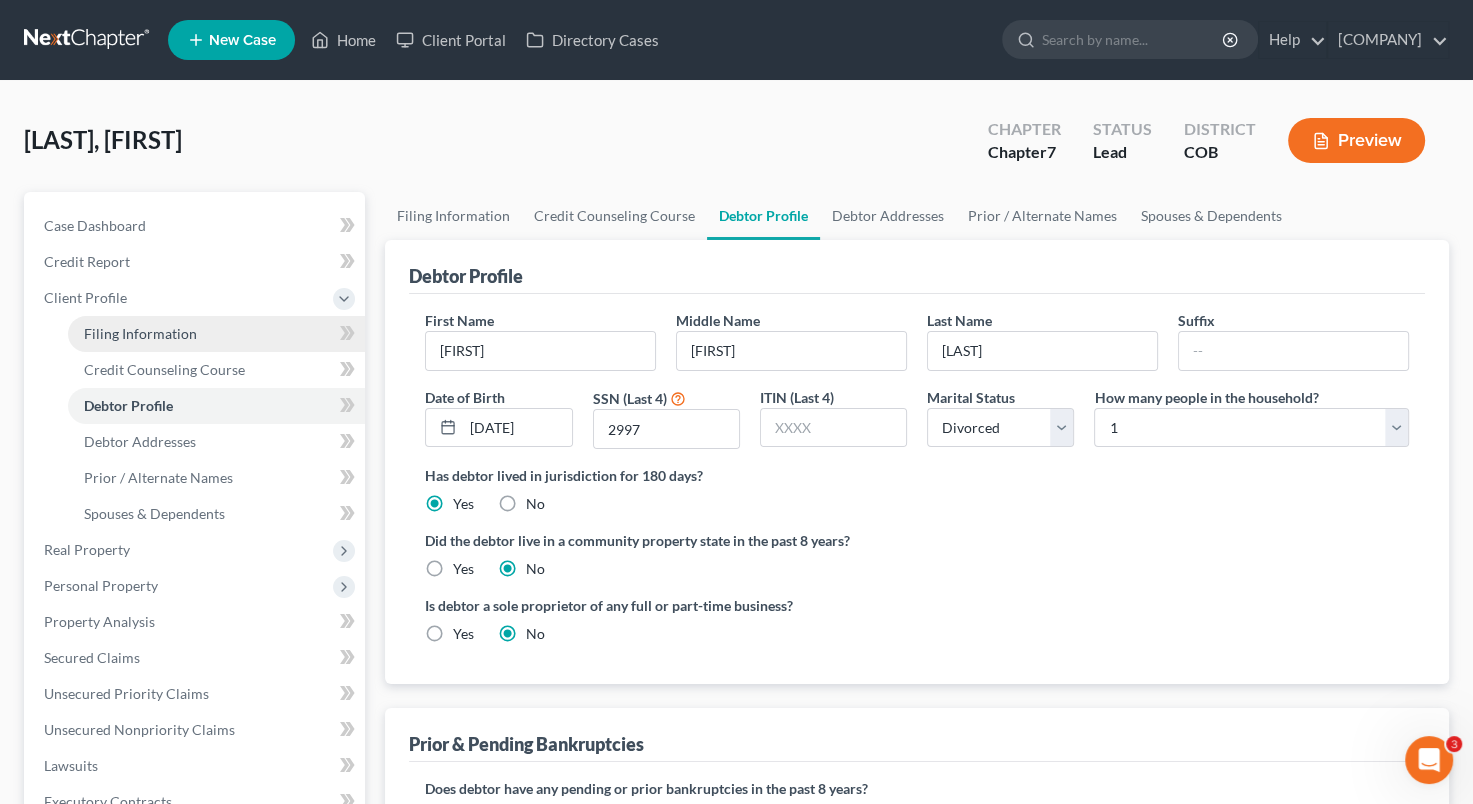 click on "Filing Information" at bounding box center [140, 333] 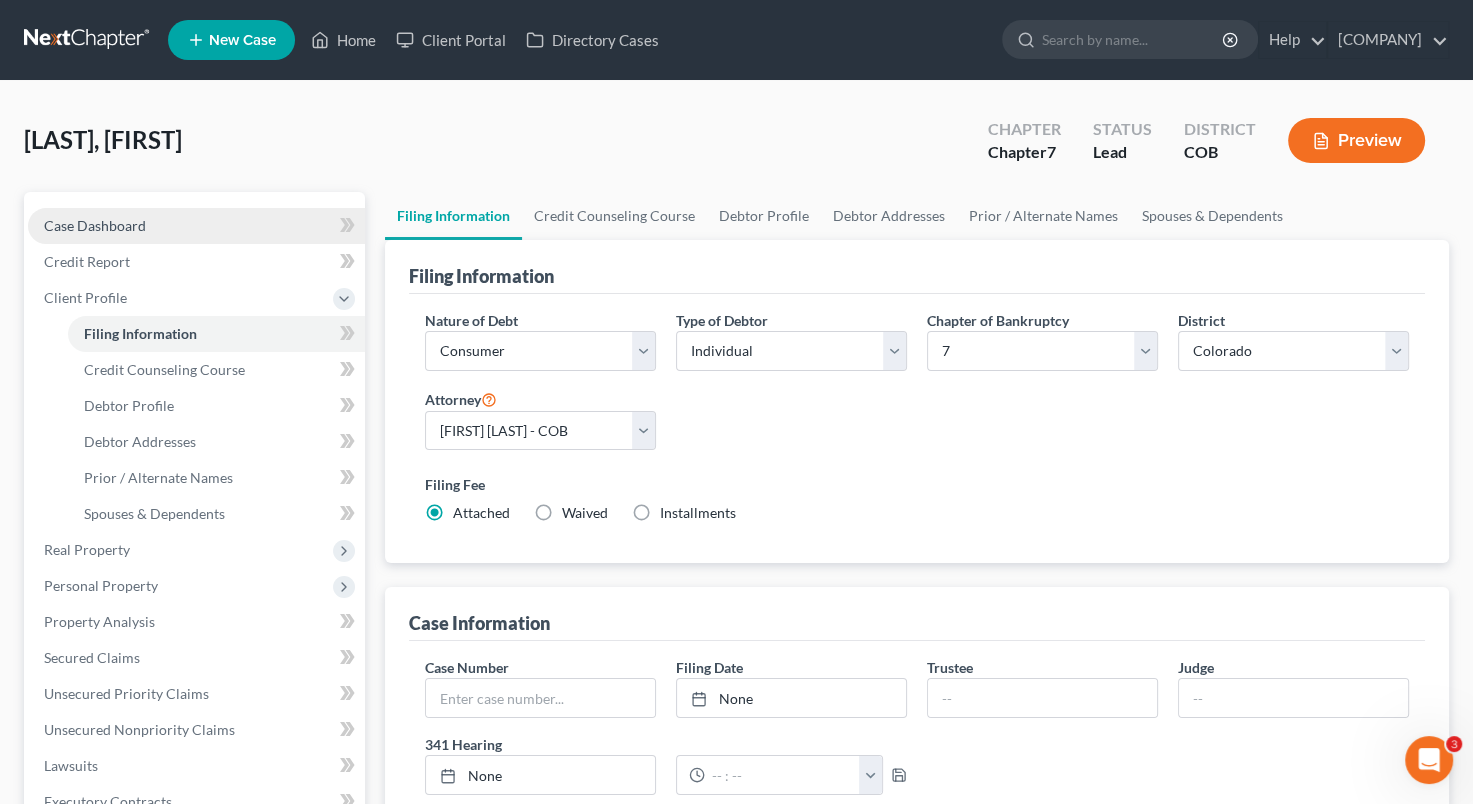 click on "Case Dashboard" at bounding box center (196, 226) 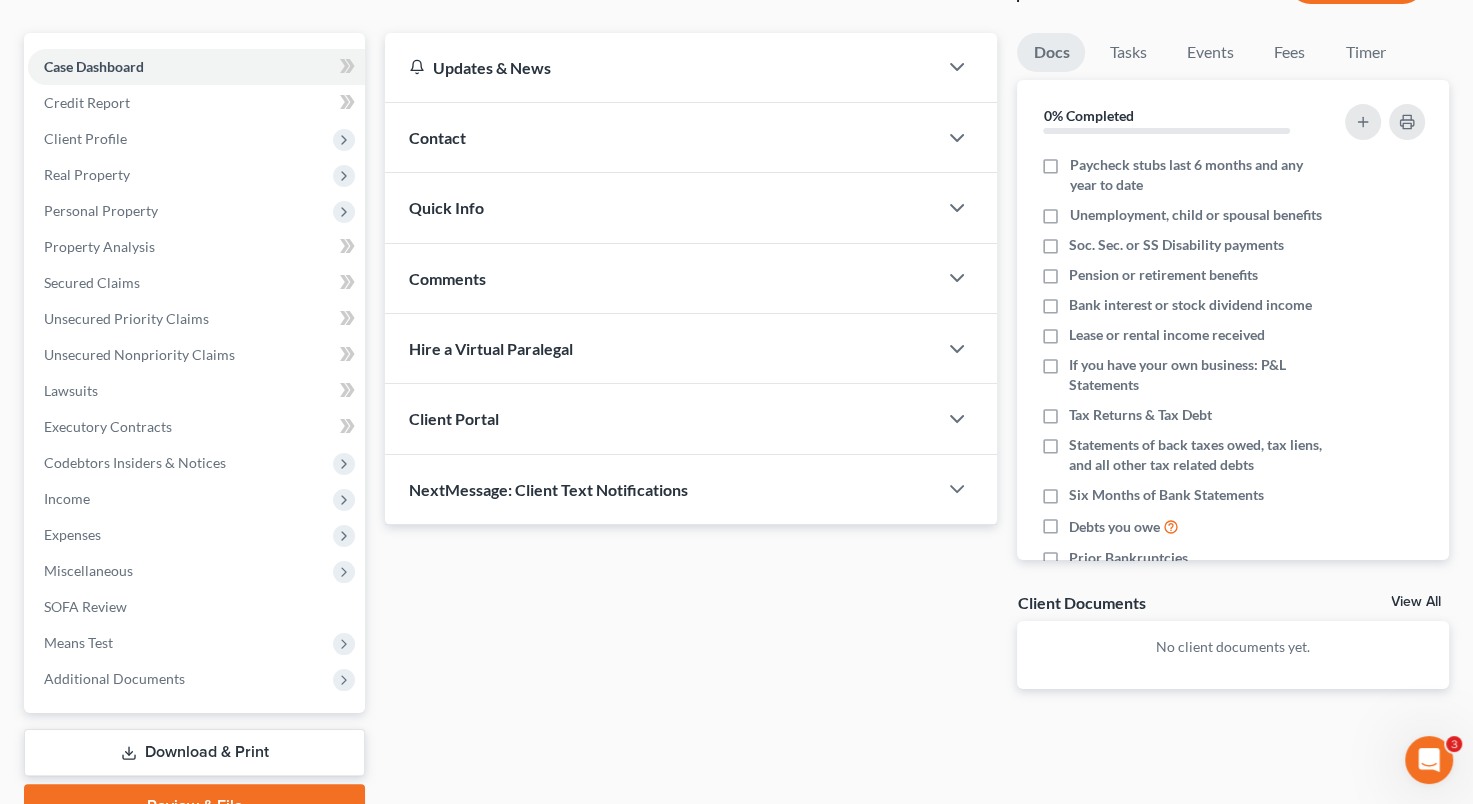 scroll, scrollTop: 156, scrollLeft: 0, axis: vertical 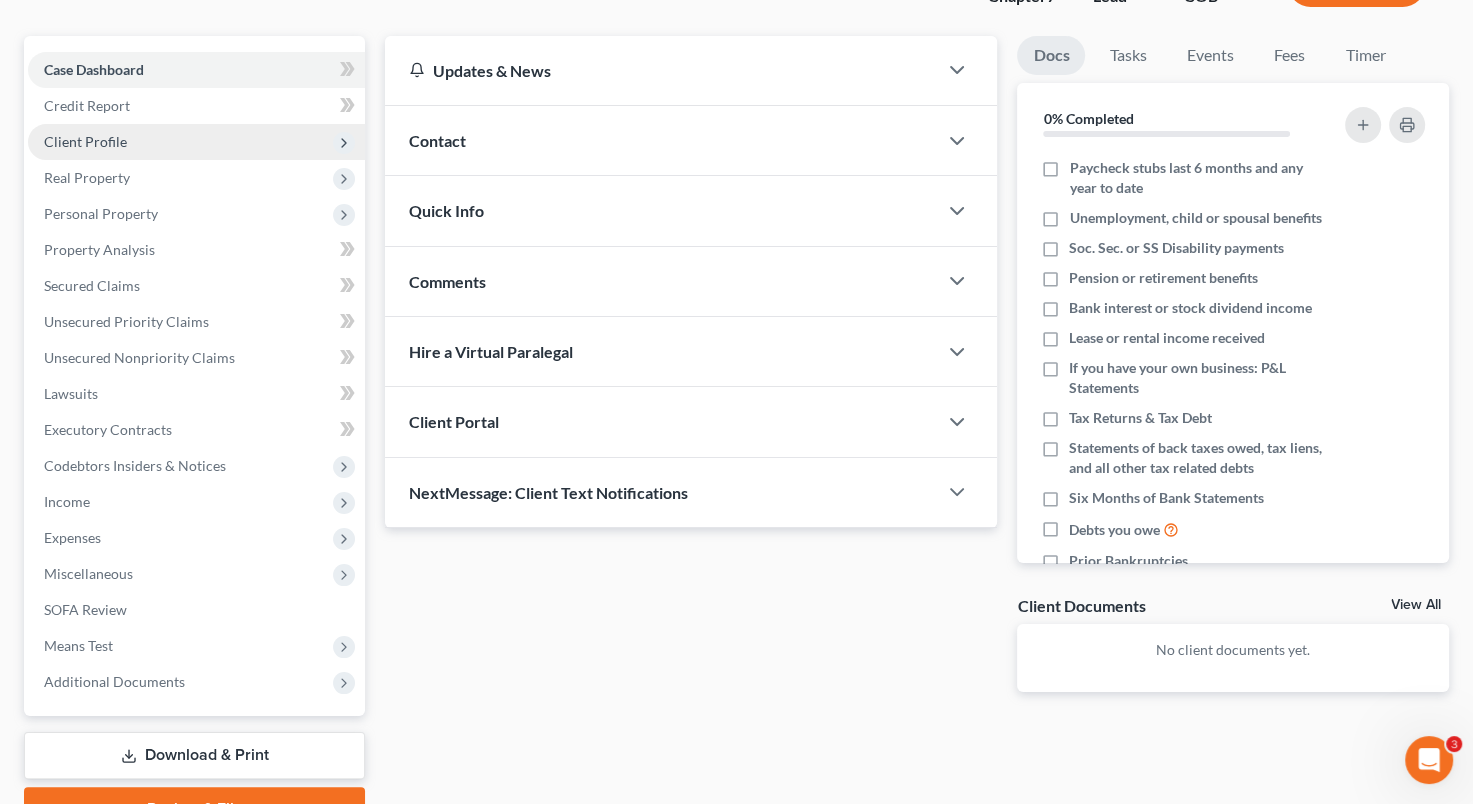 click on "Client Profile" at bounding box center [196, 142] 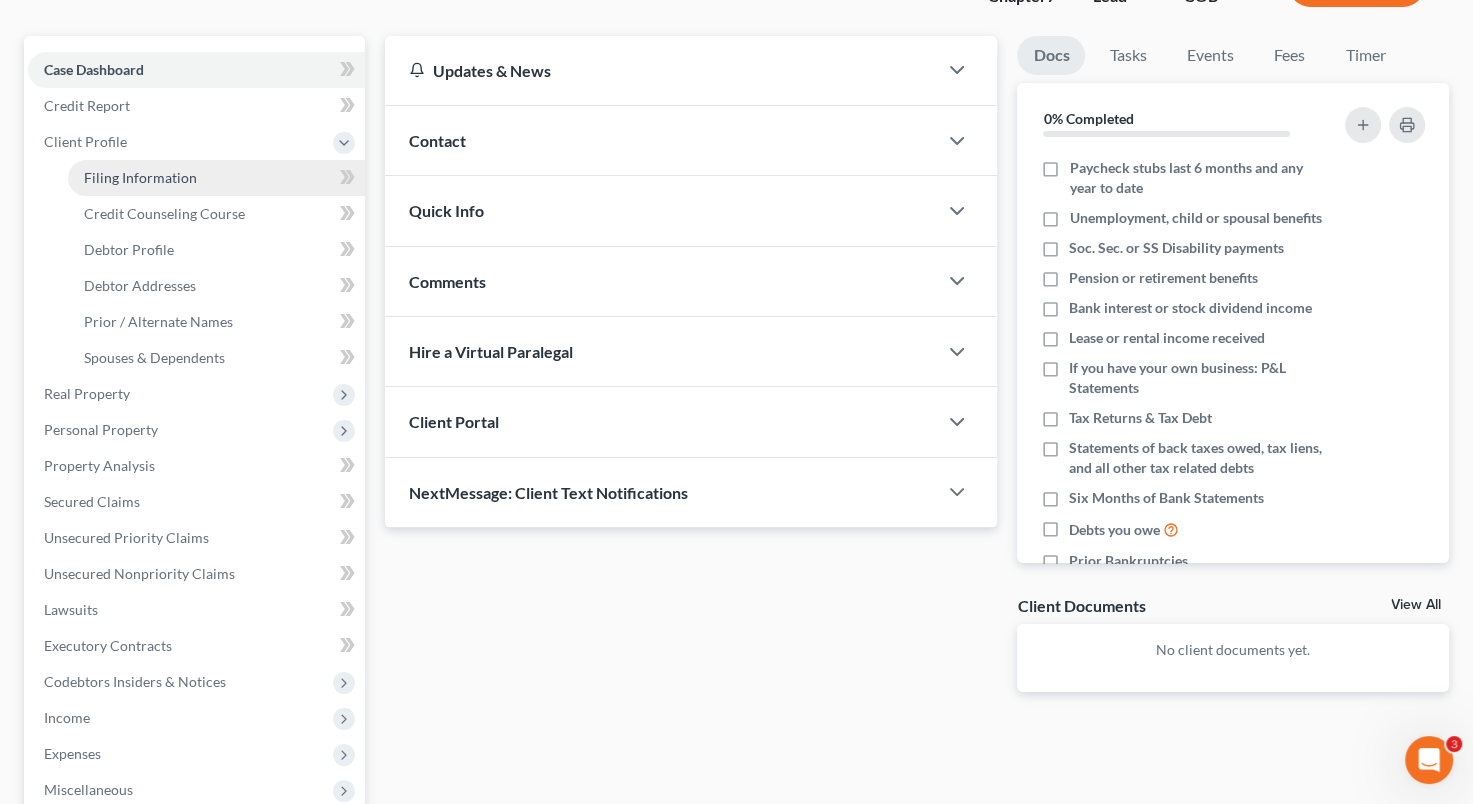 click on "Filing Information" at bounding box center [140, 177] 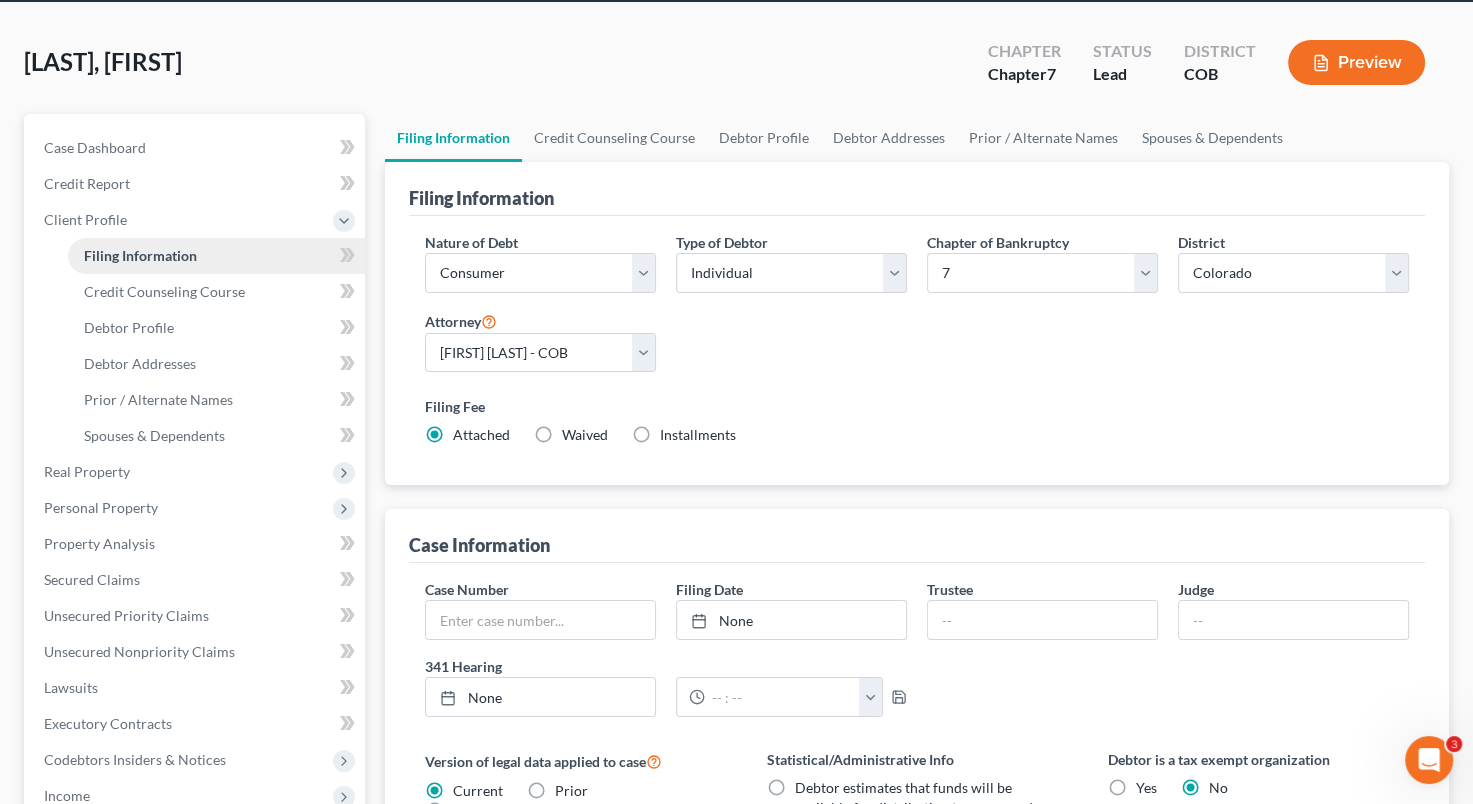 scroll, scrollTop: 0, scrollLeft: 0, axis: both 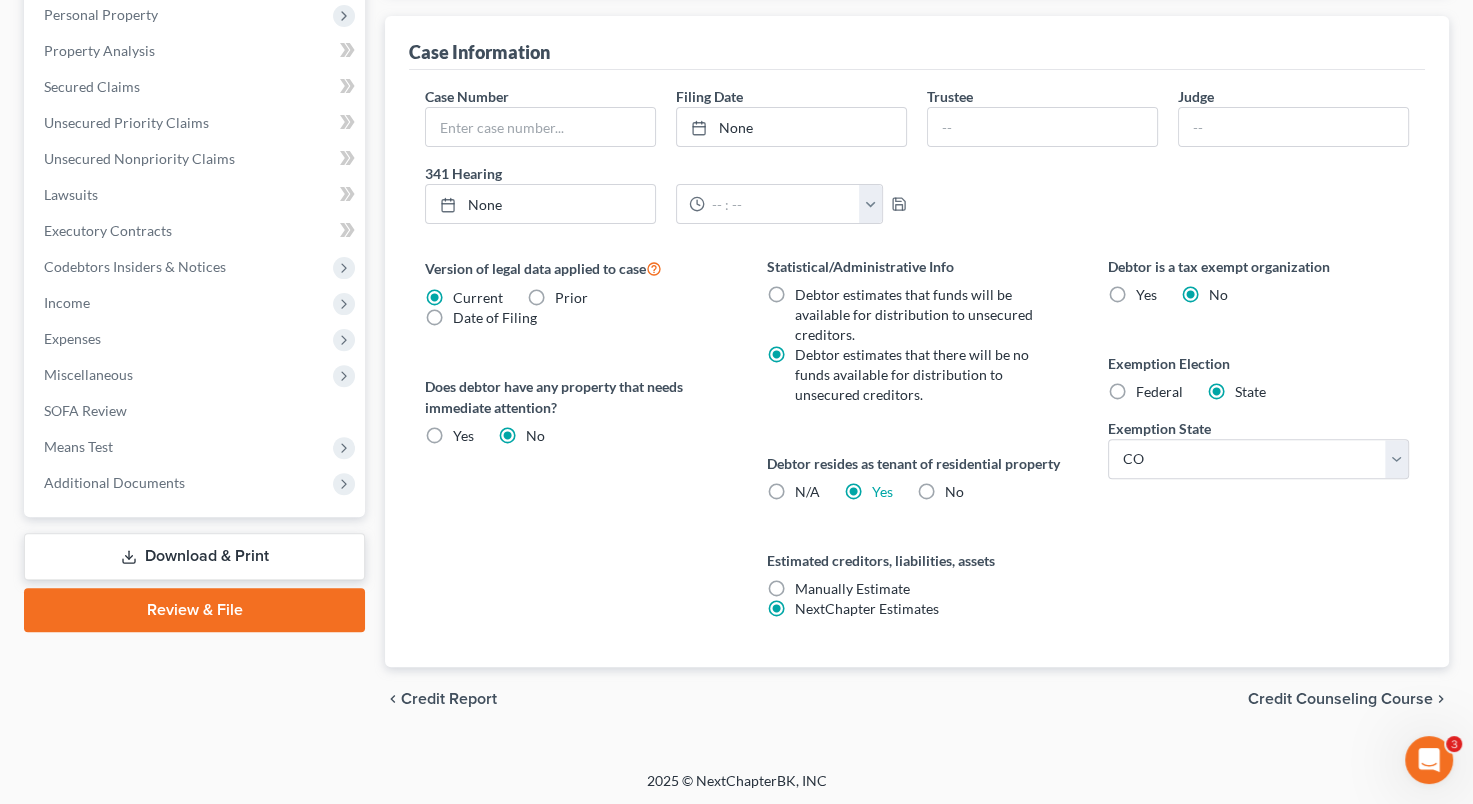 click on "Credit Counseling Course" at bounding box center (1340, 699) 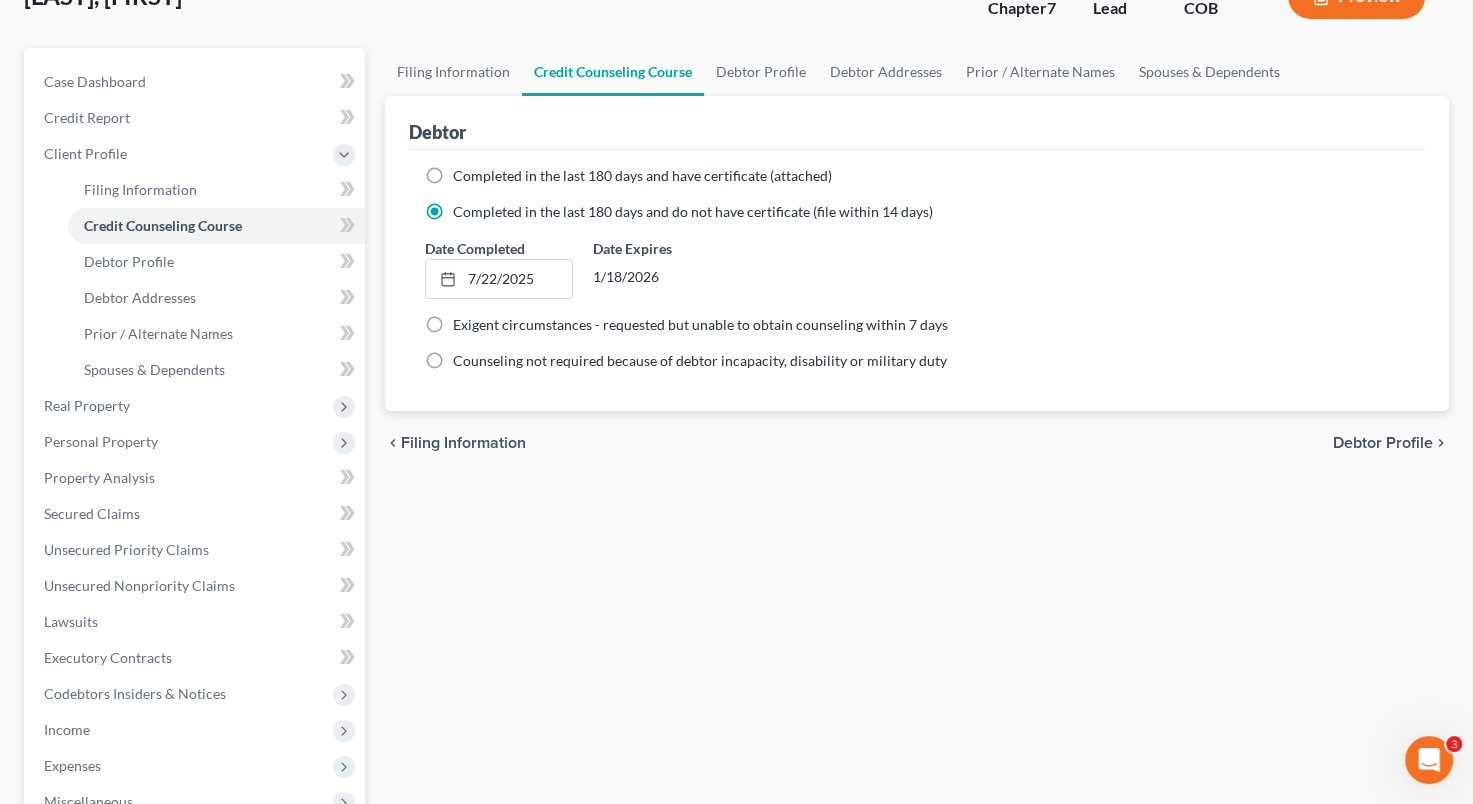 scroll, scrollTop: 0, scrollLeft: 0, axis: both 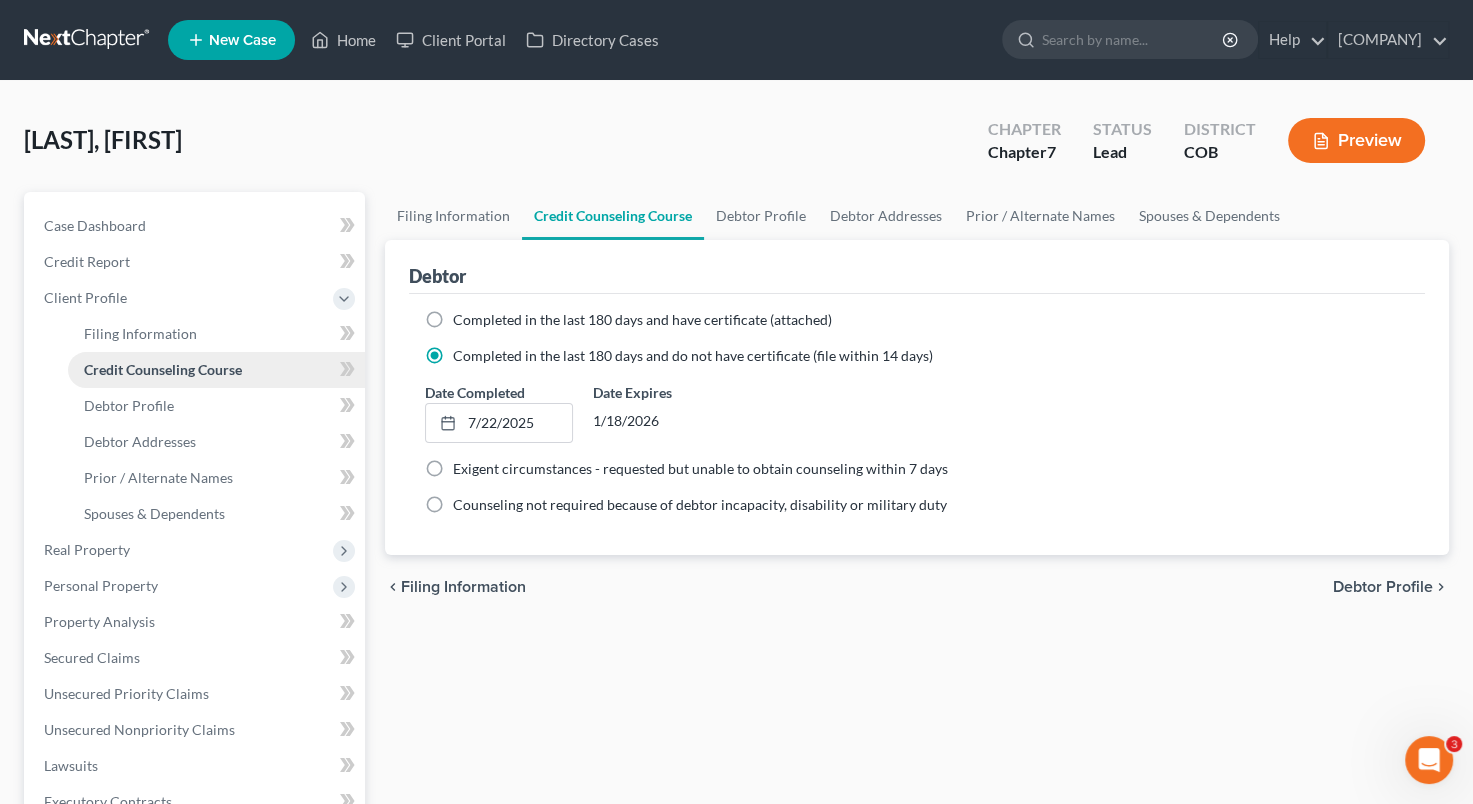 click on "Credit Counseling Course" at bounding box center [163, 369] 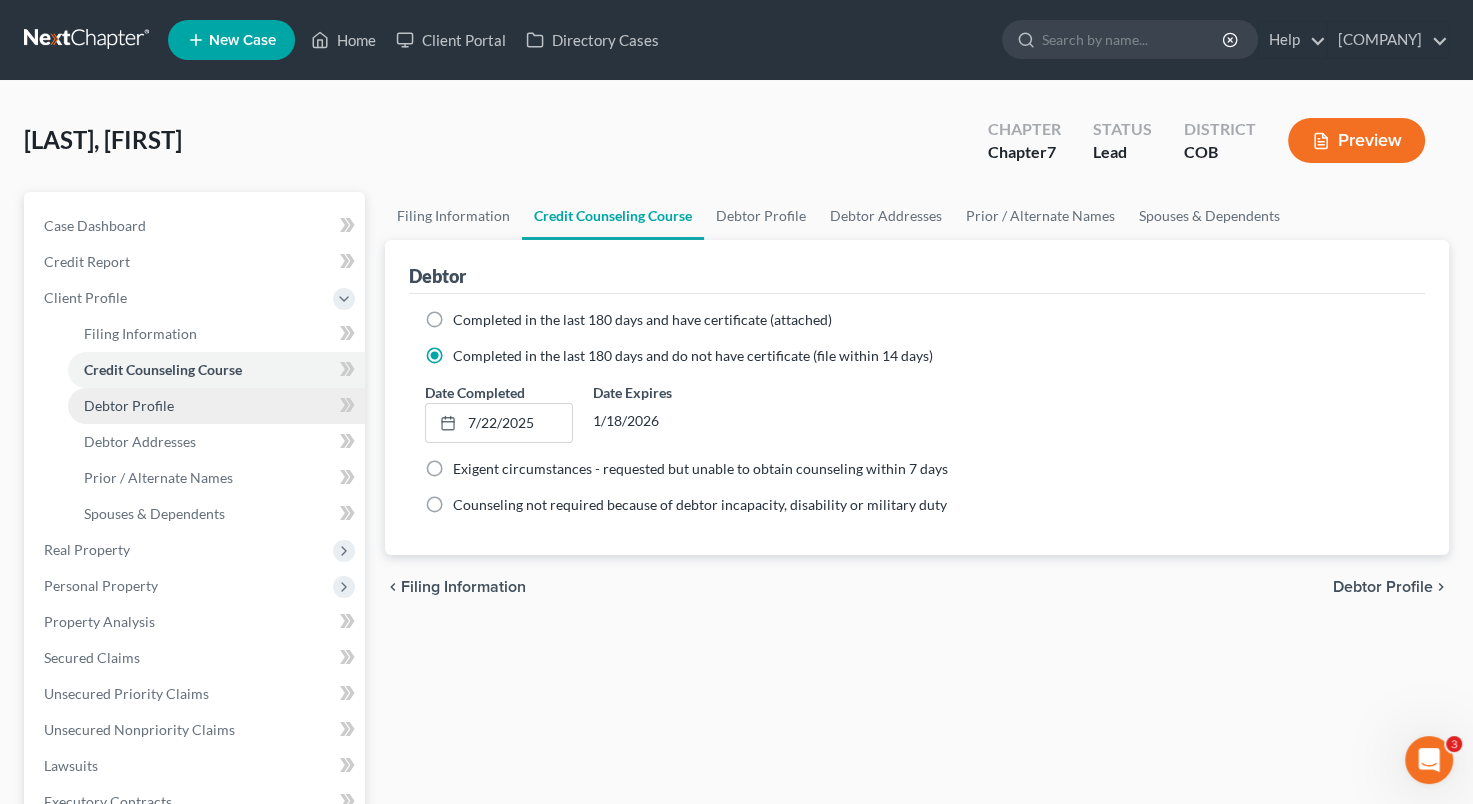 drag, startPoint x: 156, startPoint y: 367, endPoint x: 143, endPoint y: 406, distance: 41.109608 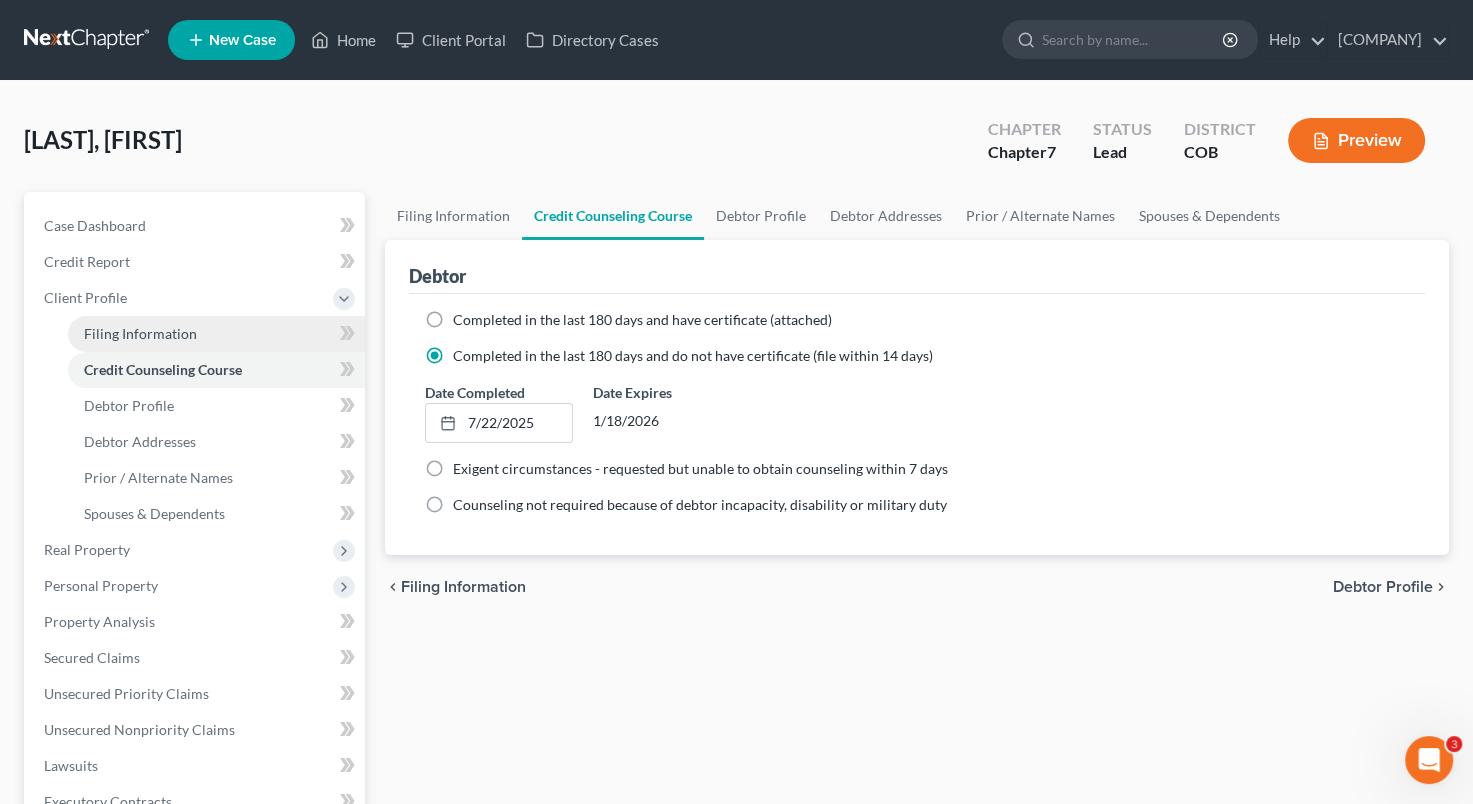click on "Filing Information" at bounding box center (216, 334) 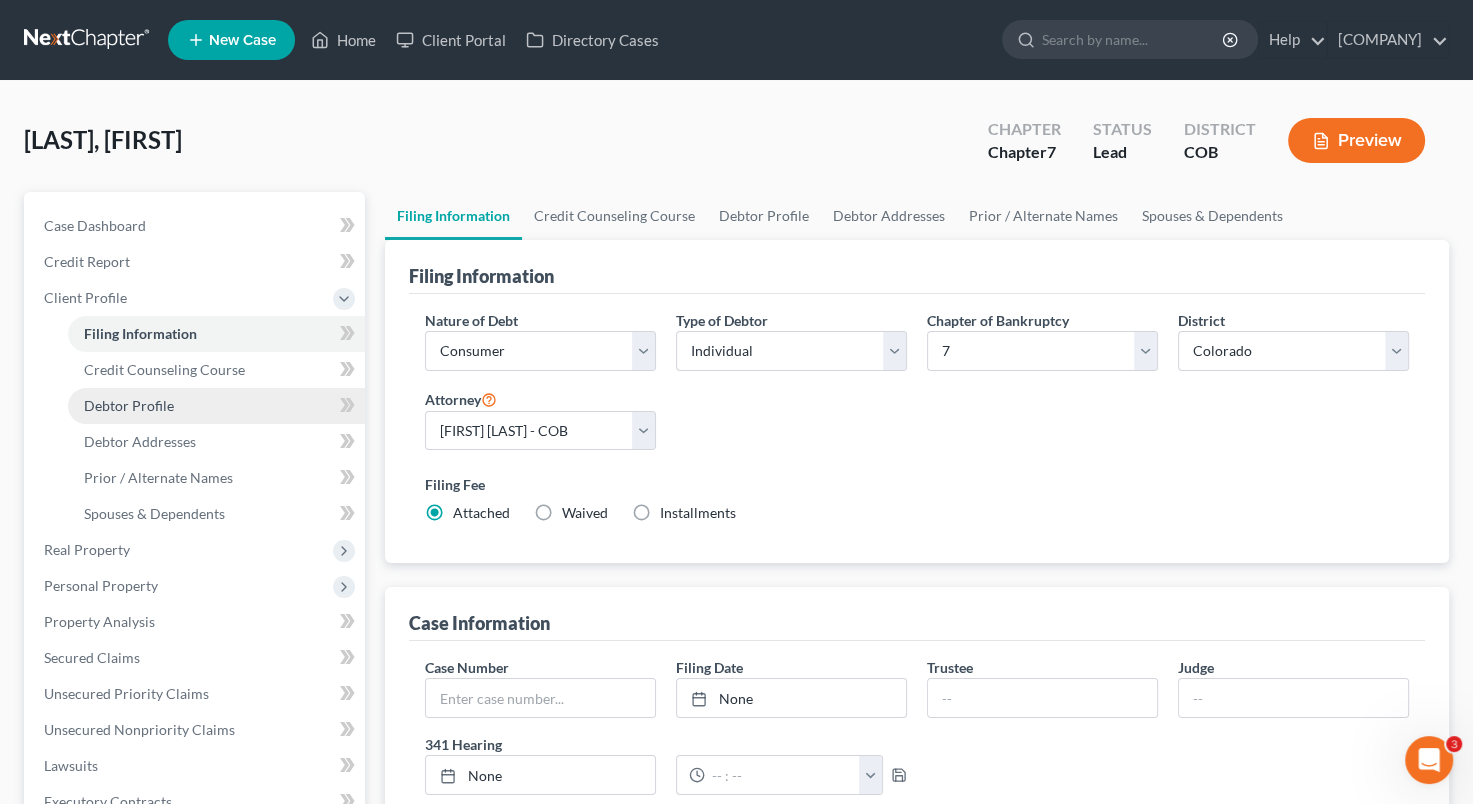 click on "Debtor Profile" at bounding box center [216, 406] 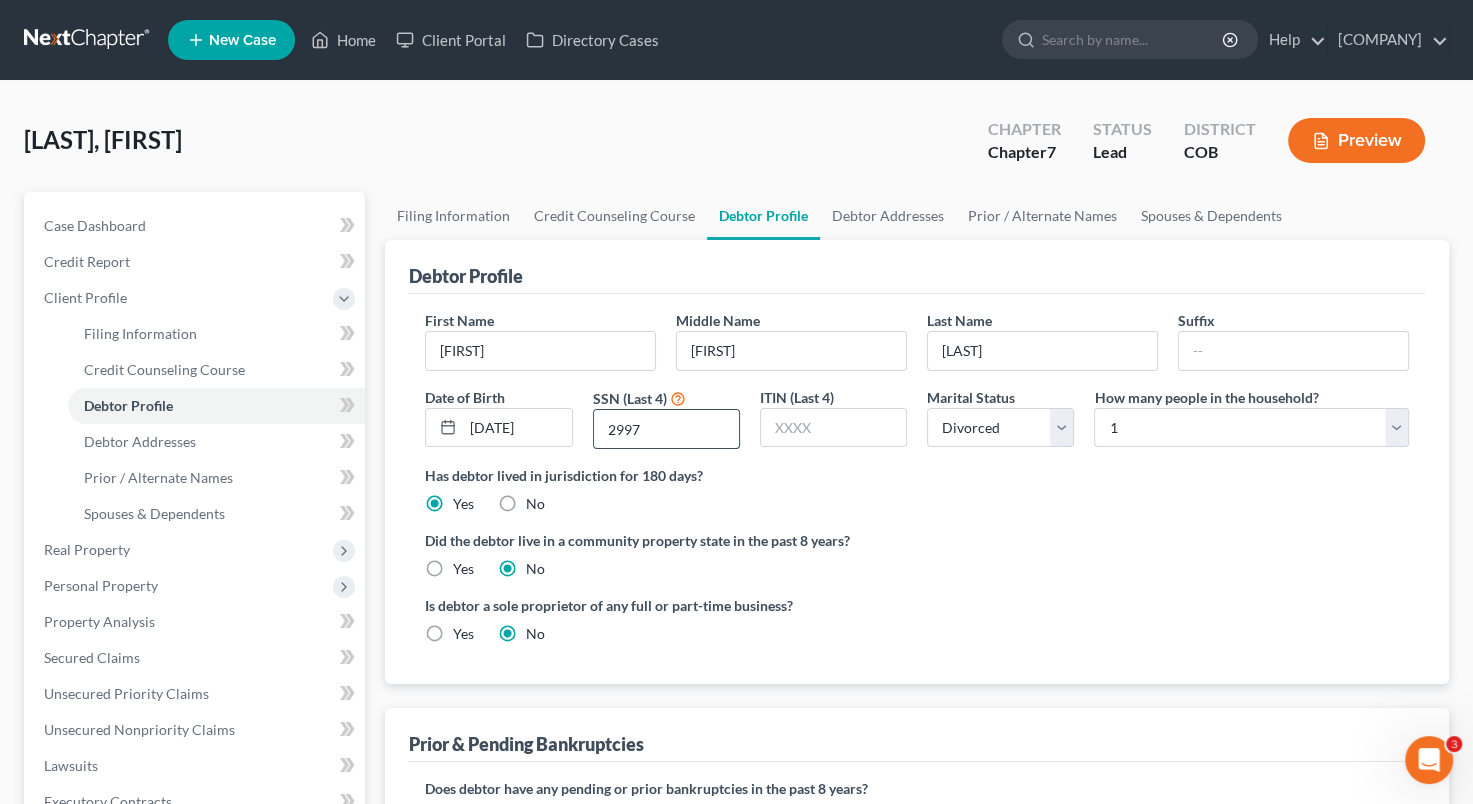 click on "2997" at bounding box center [666, 429] 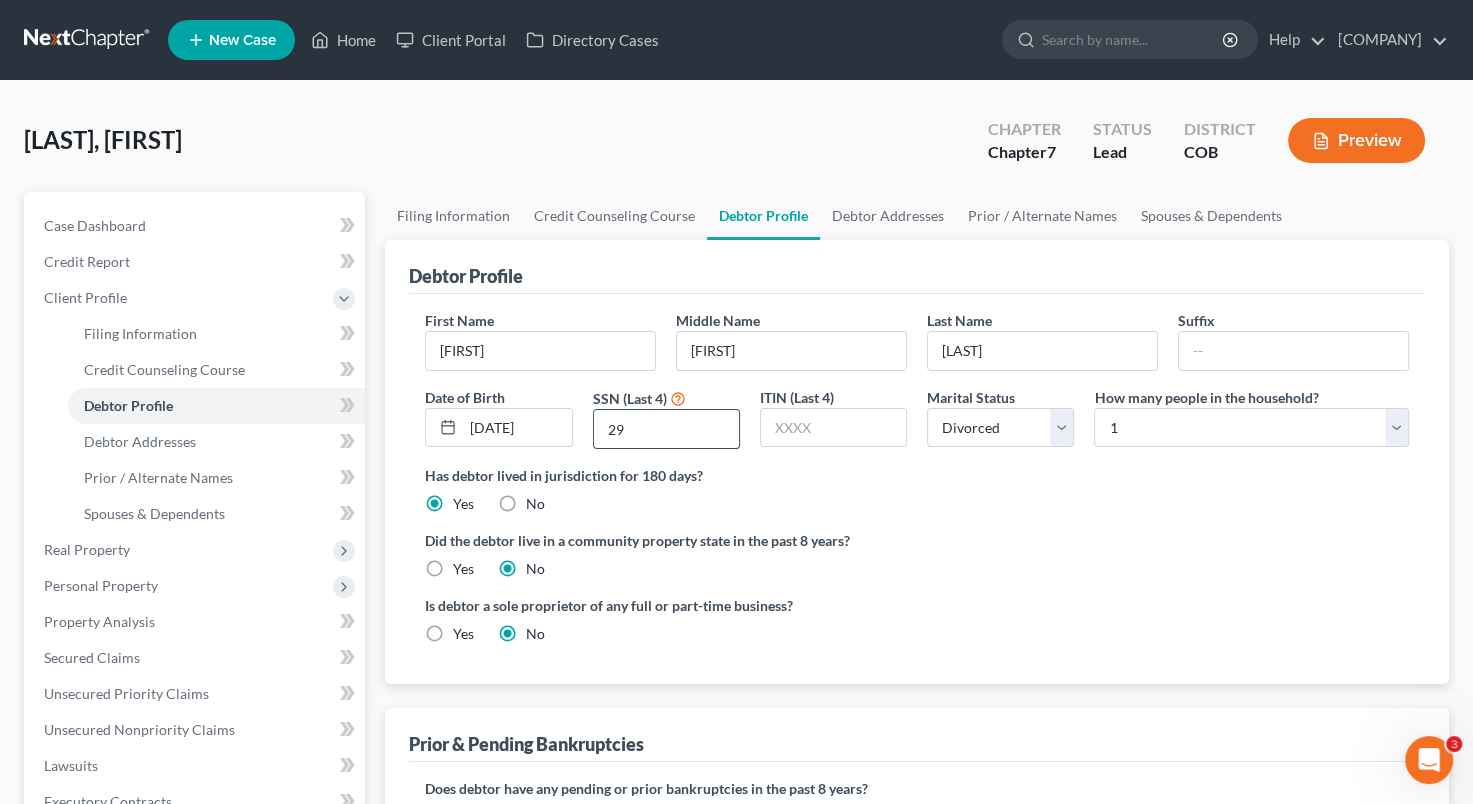 type on "2" 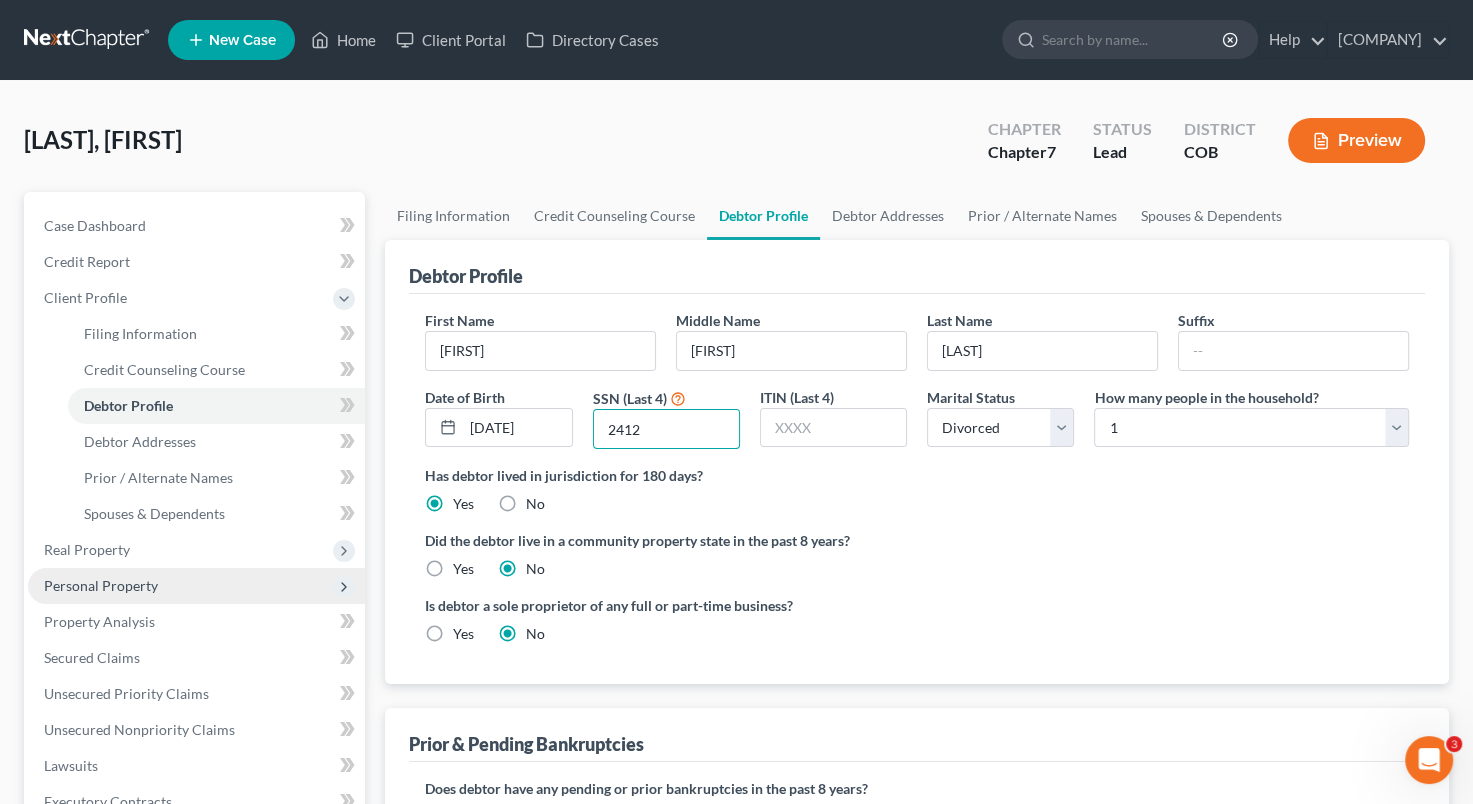 type on "2412" 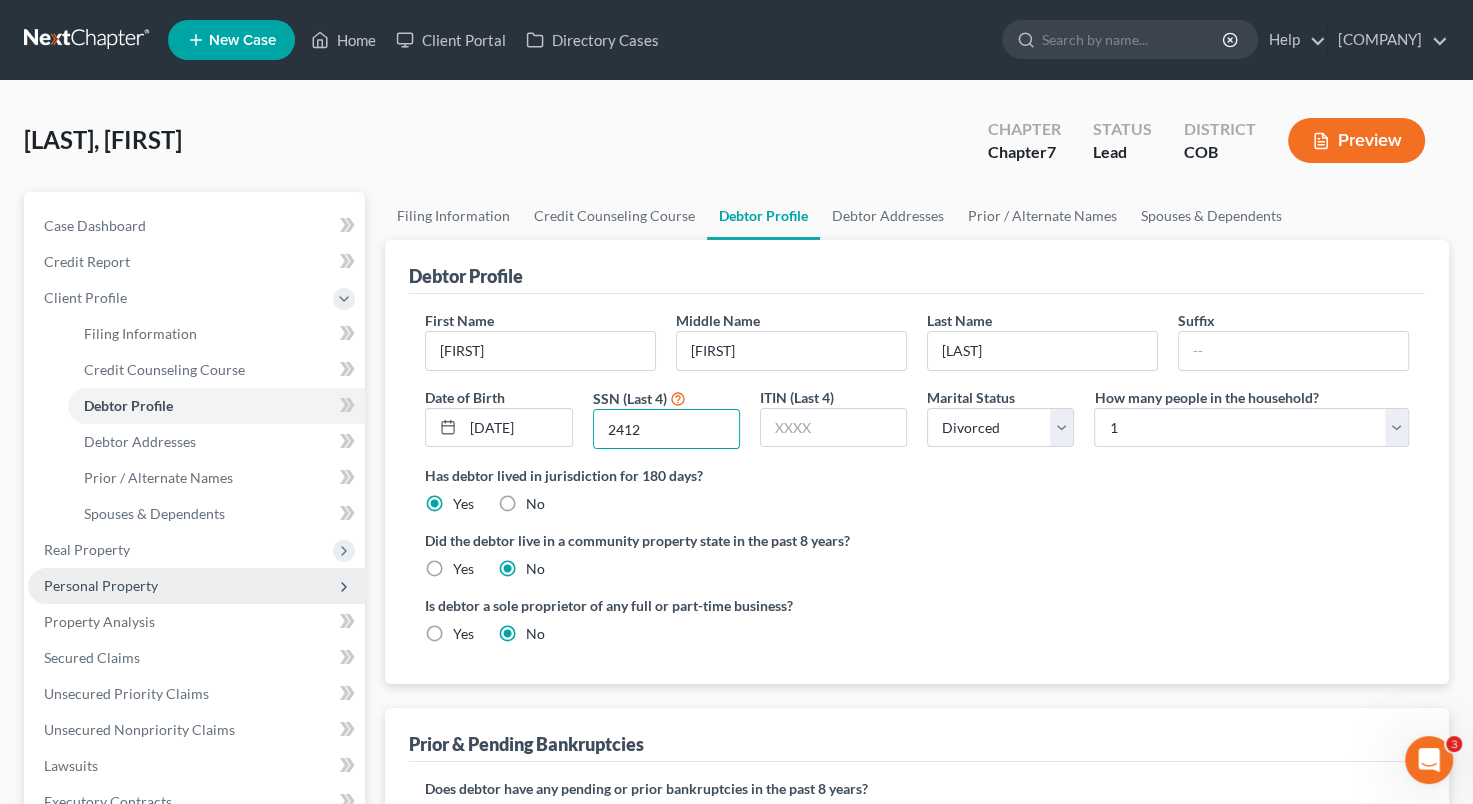 click on "Personal Property" at bounding box center (196, 586) 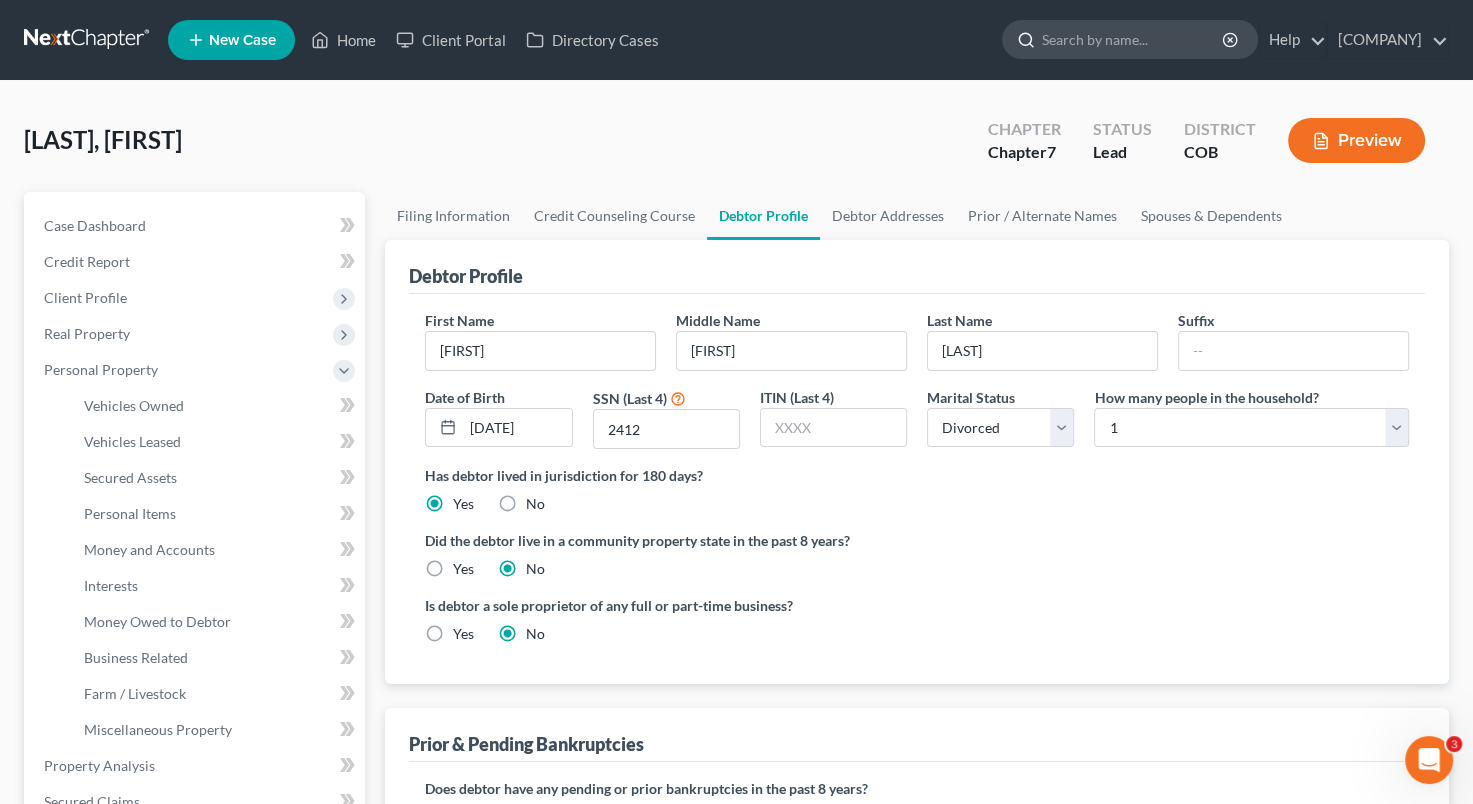 click at bounding box center [1133, 39] 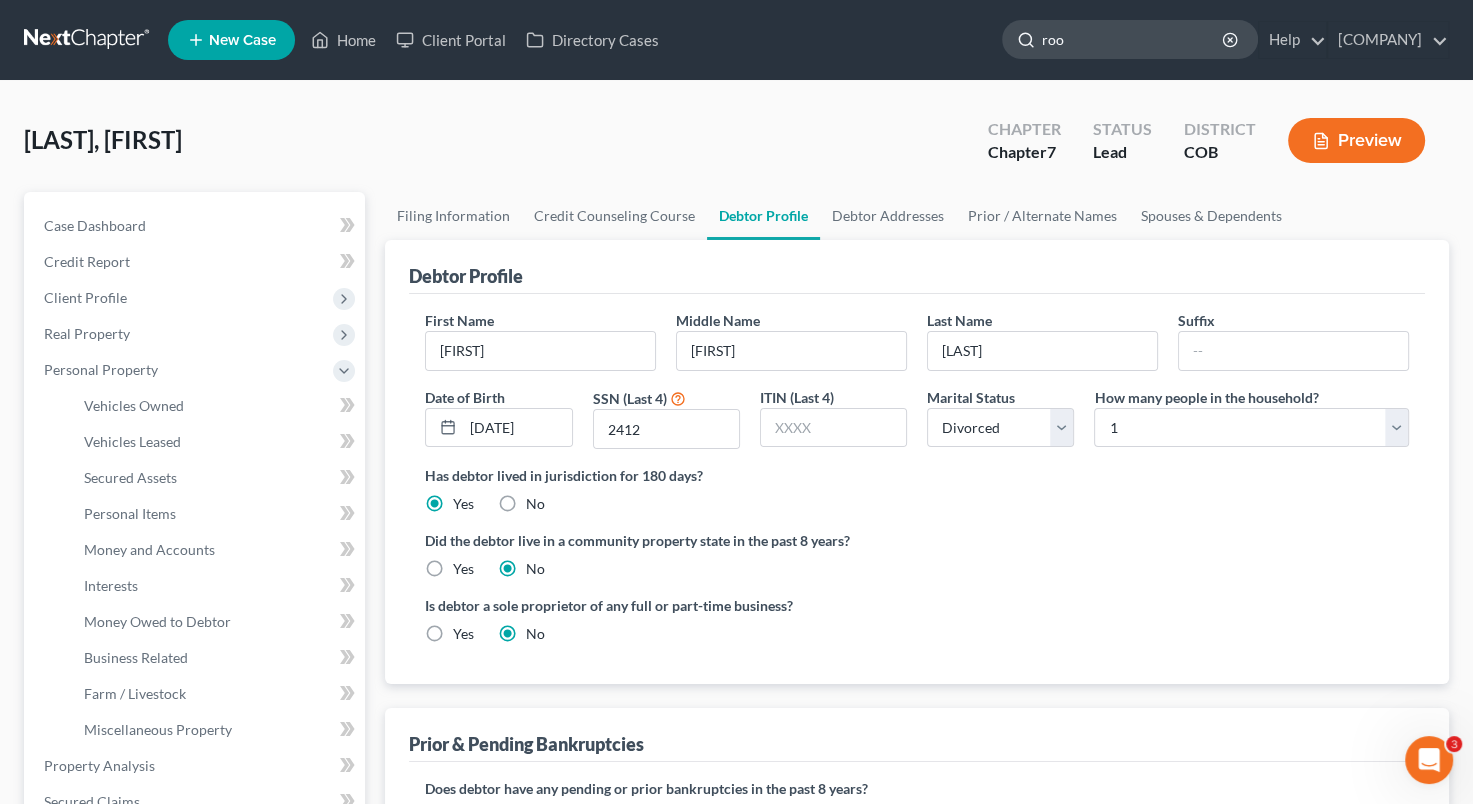 type on "rood" 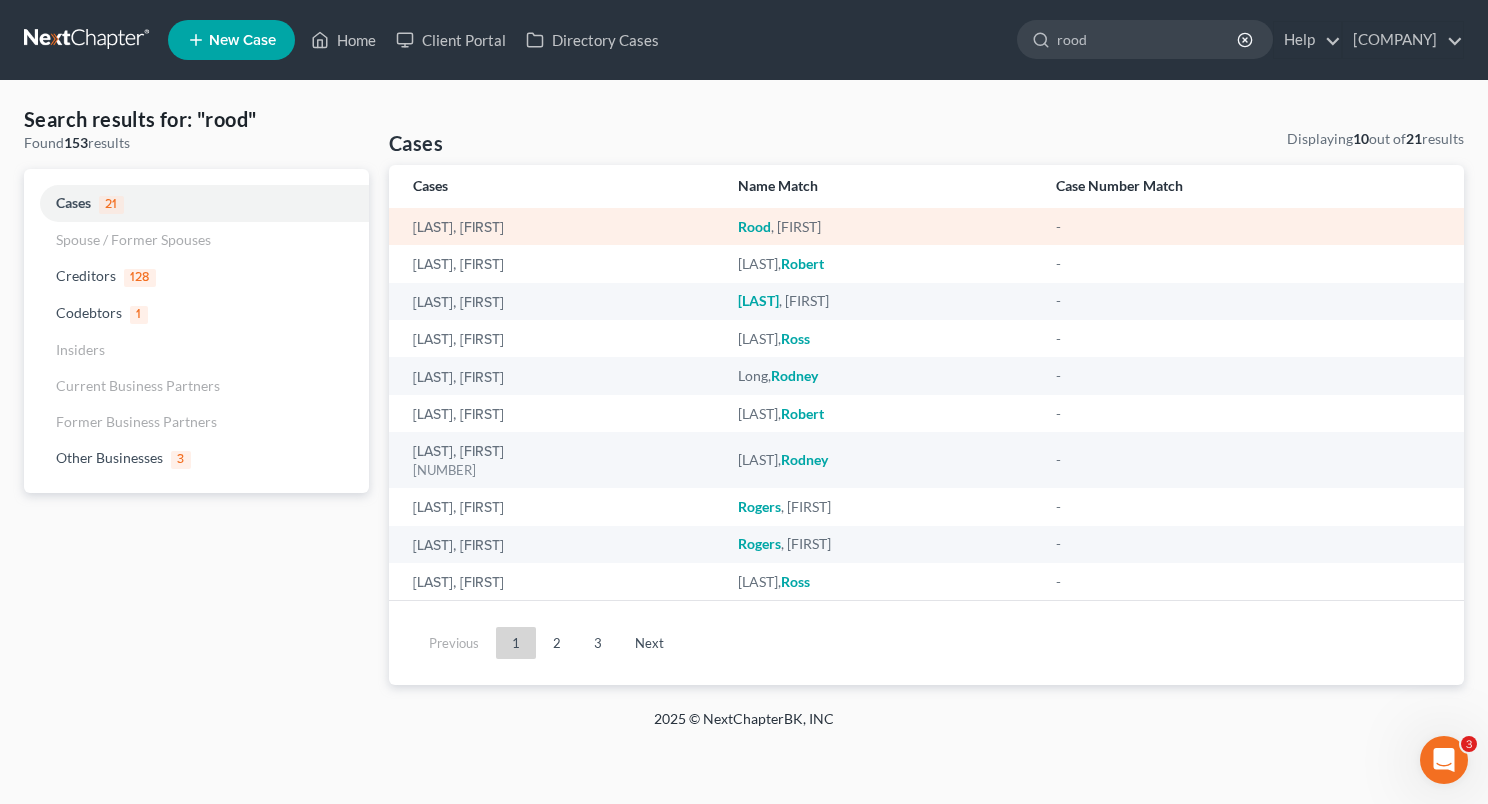 click on "[LAST], [FIRST]" at bounding box center (559, 227) 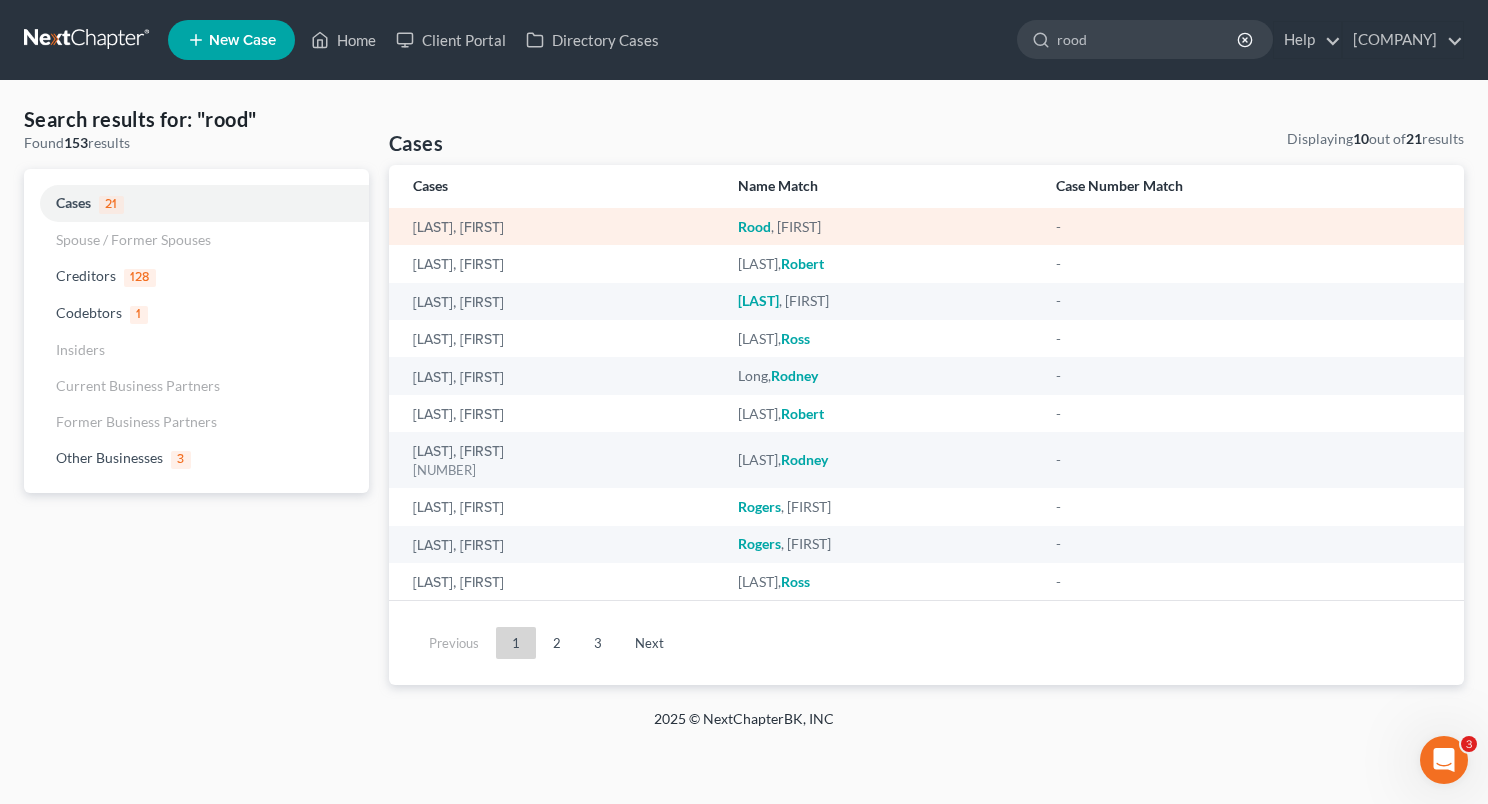click on "Rood" at bounding box center [754, 226] 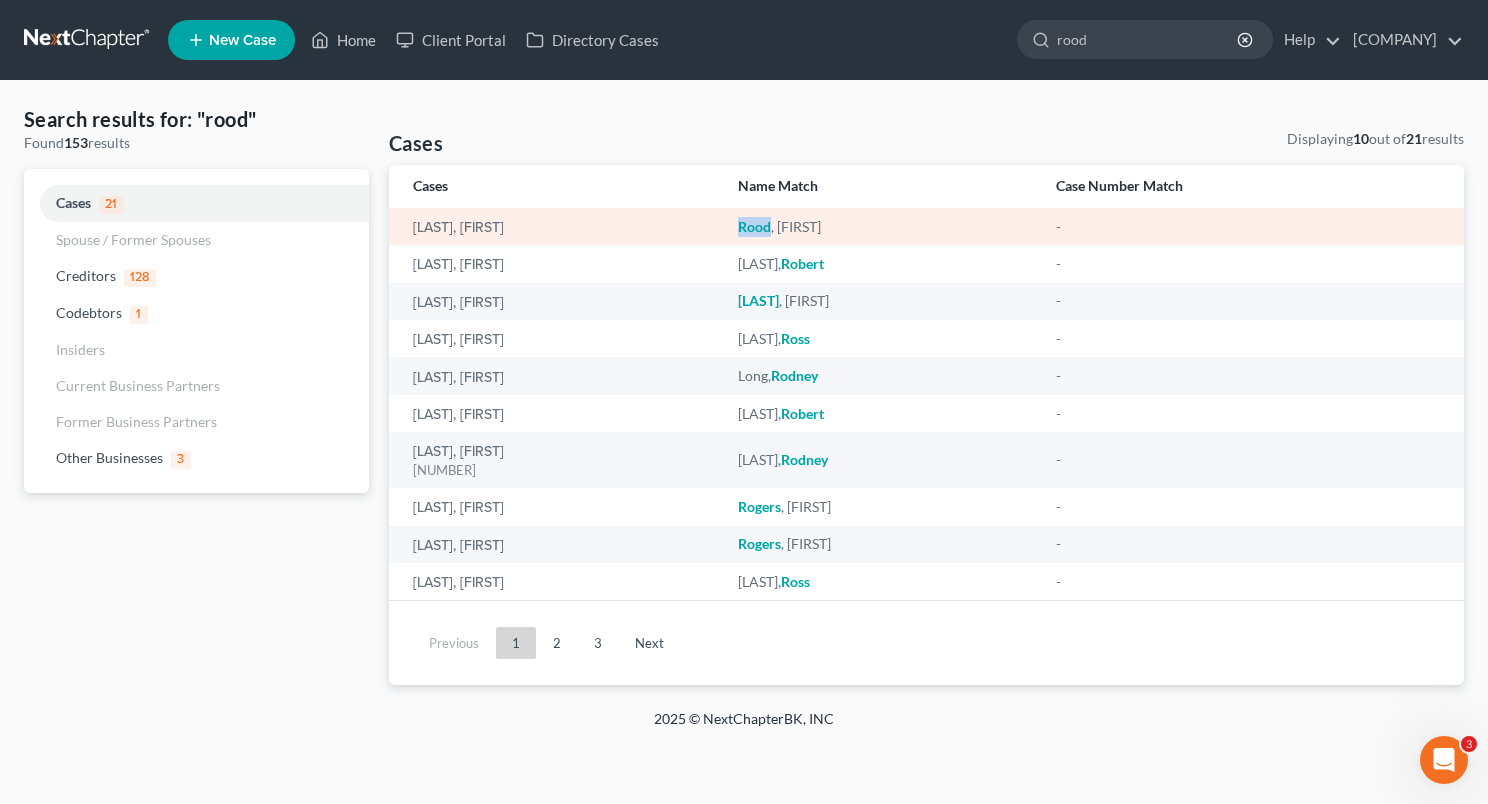 click on "[LAST], [FIRST]" at bounding box center (559, 227) 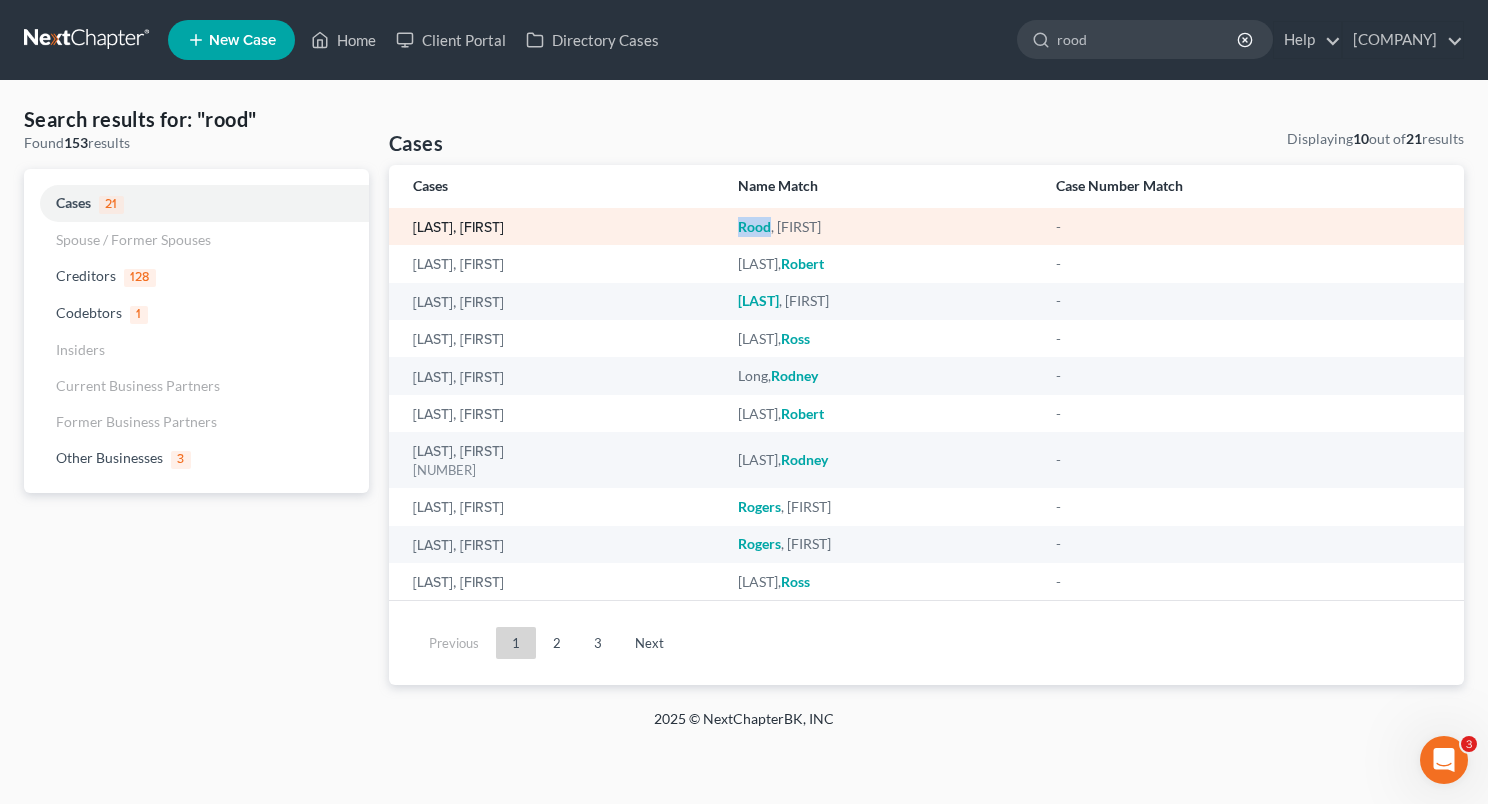 drag, startPoint x: 608, startPoint y: 227, endPoint x: 454, endPoint y: 220, distance: 154.15901 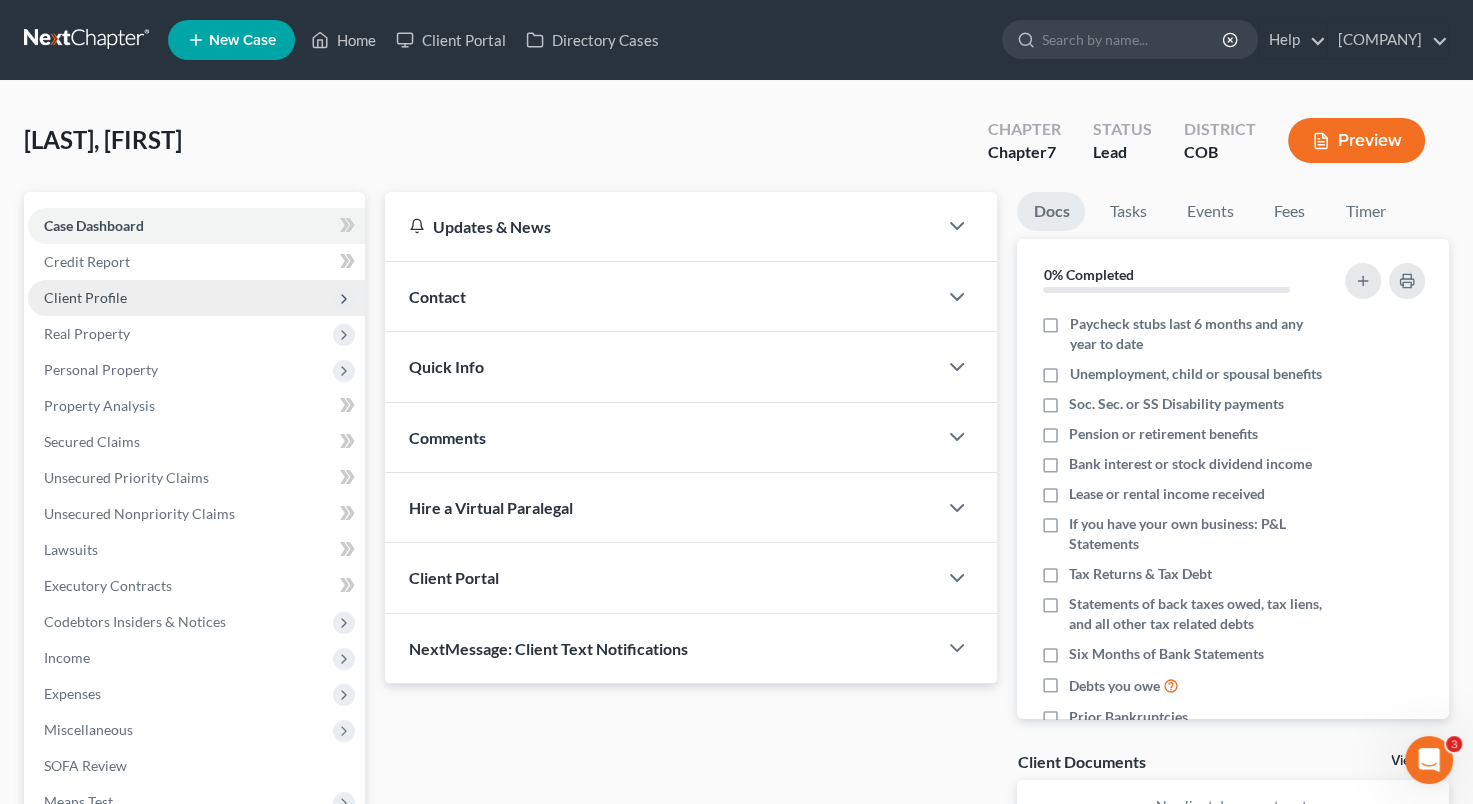 click on "Client Profile" at bounding box center [196, 298] 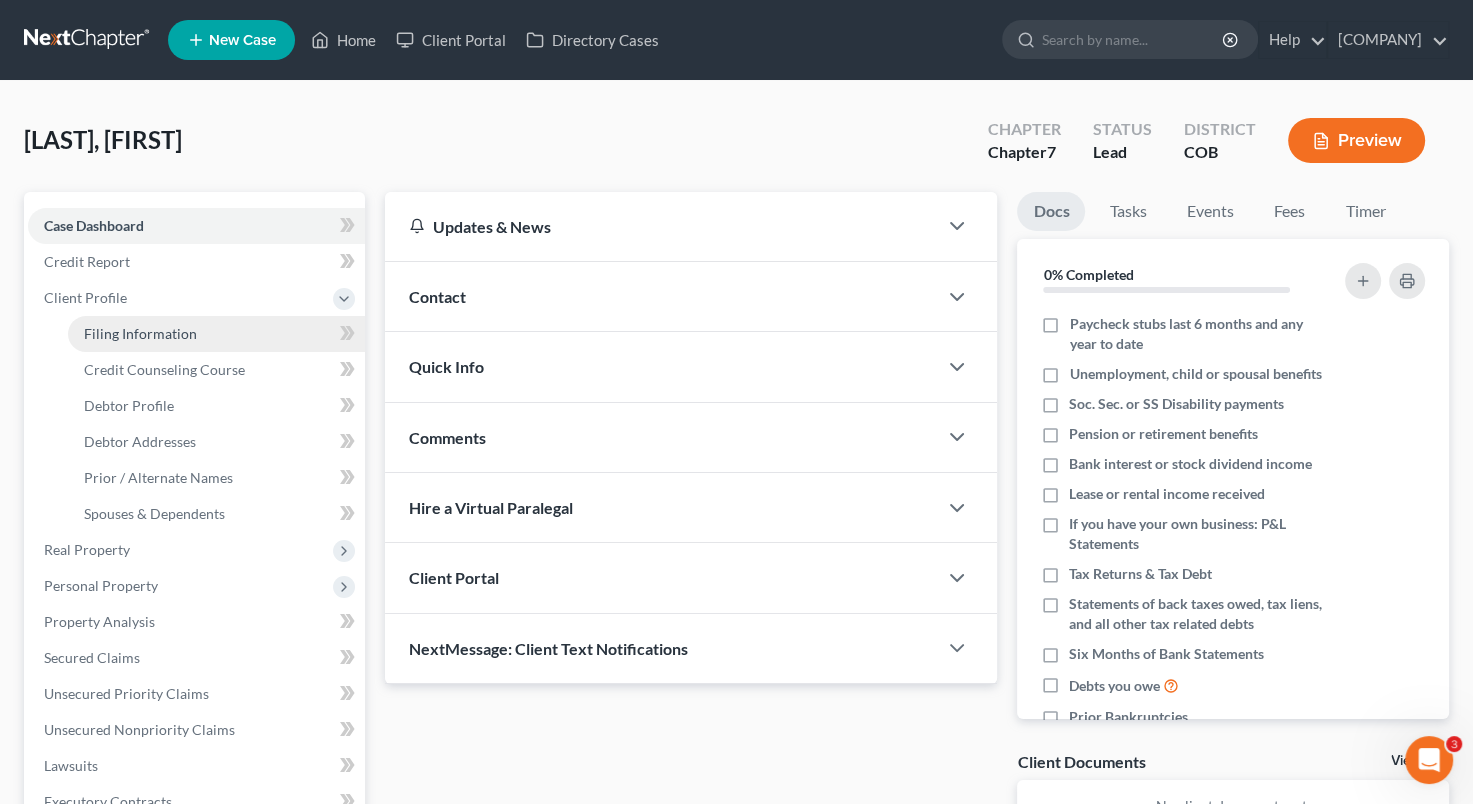 click on "Filing Information" at bounding box center (140, 333) 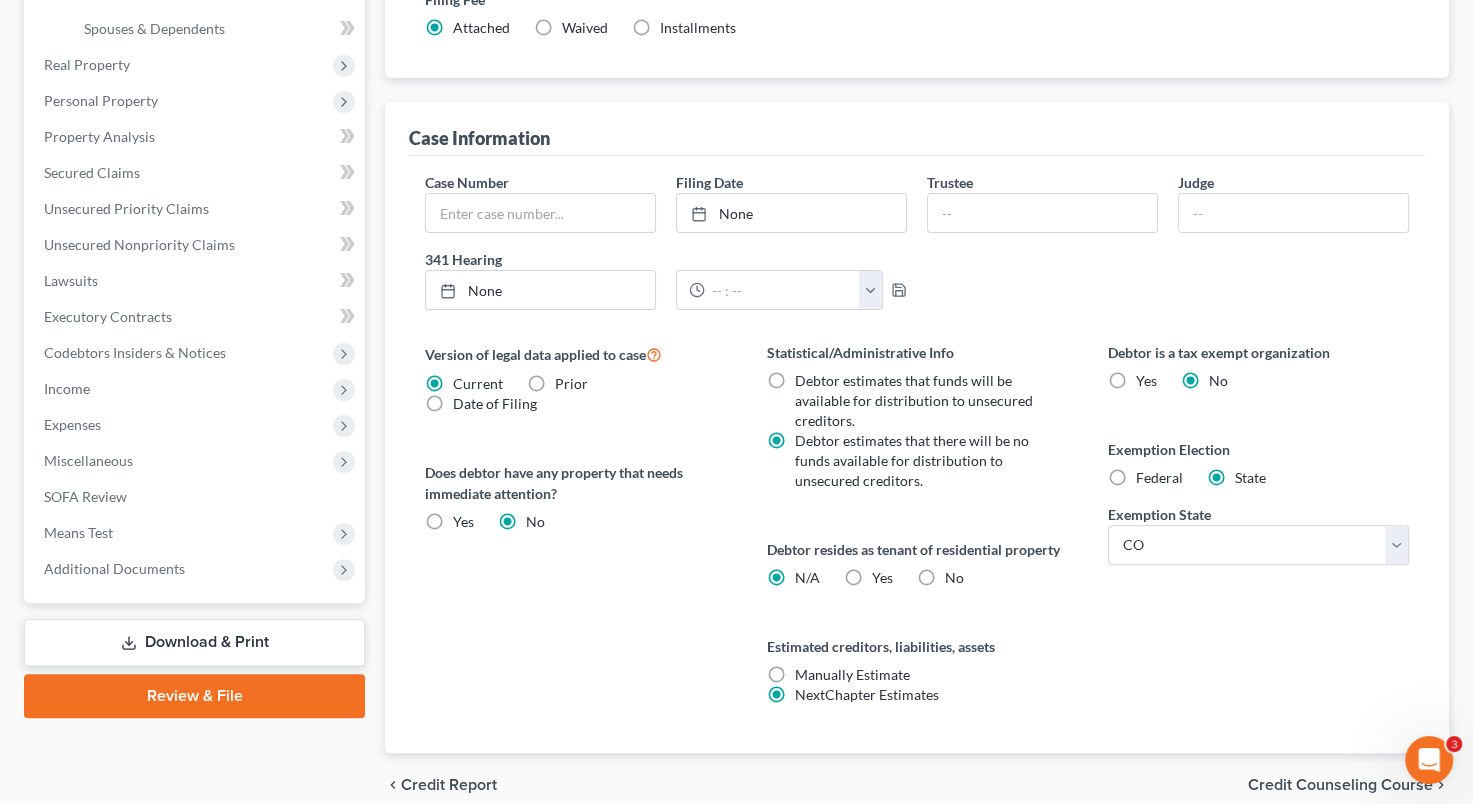scroll, scrollTop: 510, scrollLeft: 0, axis: vertical 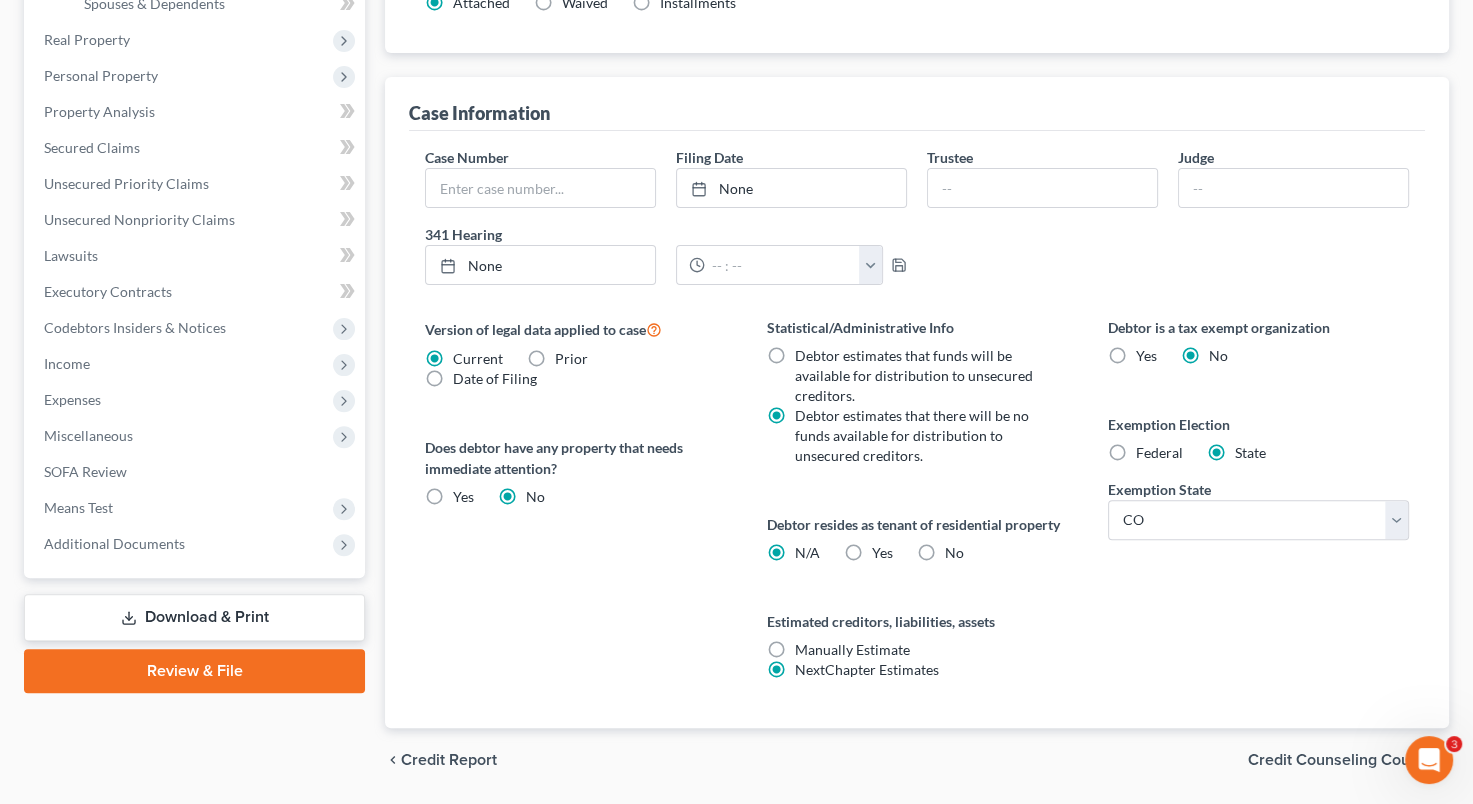click on "Yes Yes" at bounding box center (882, 553) 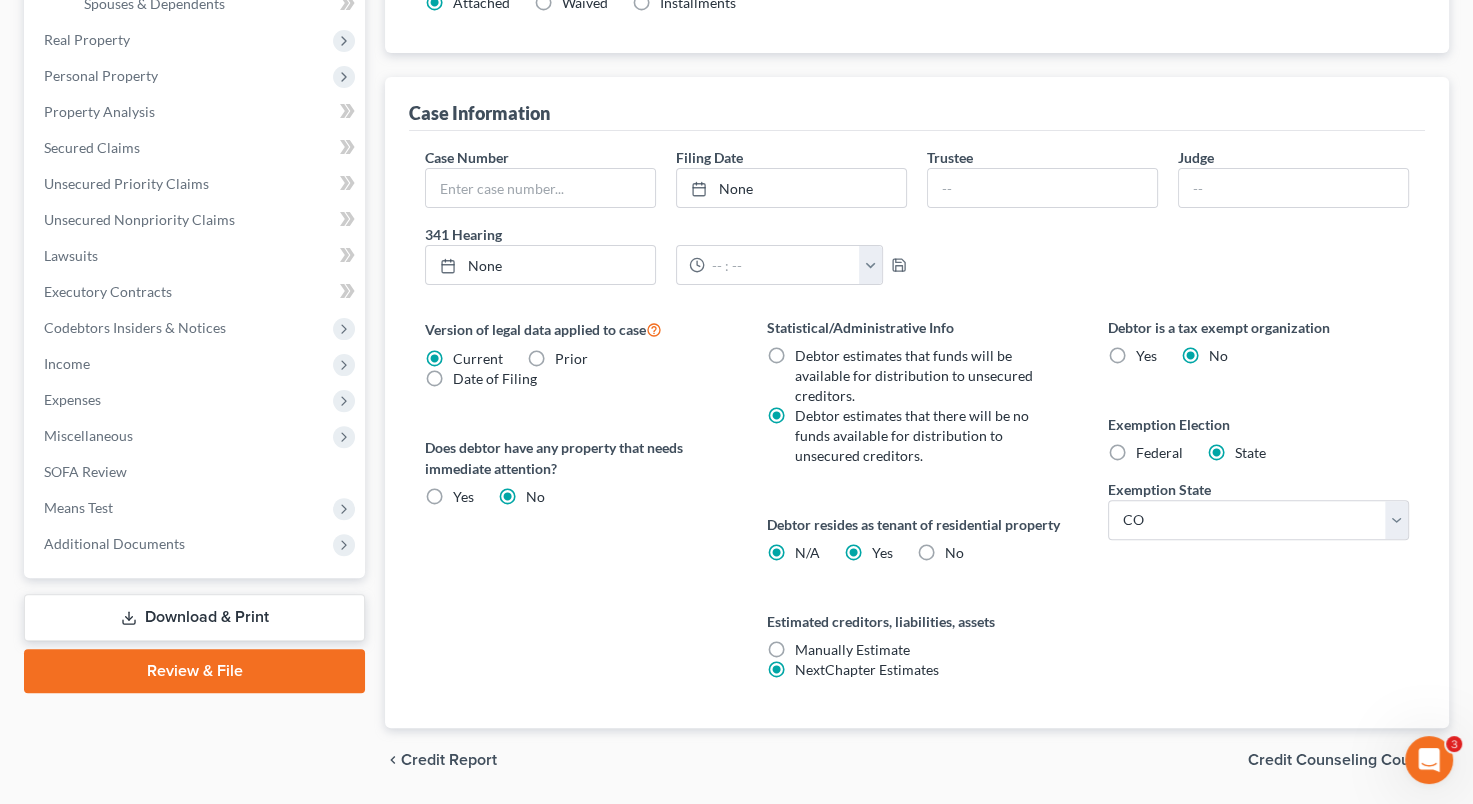 radio on "false" 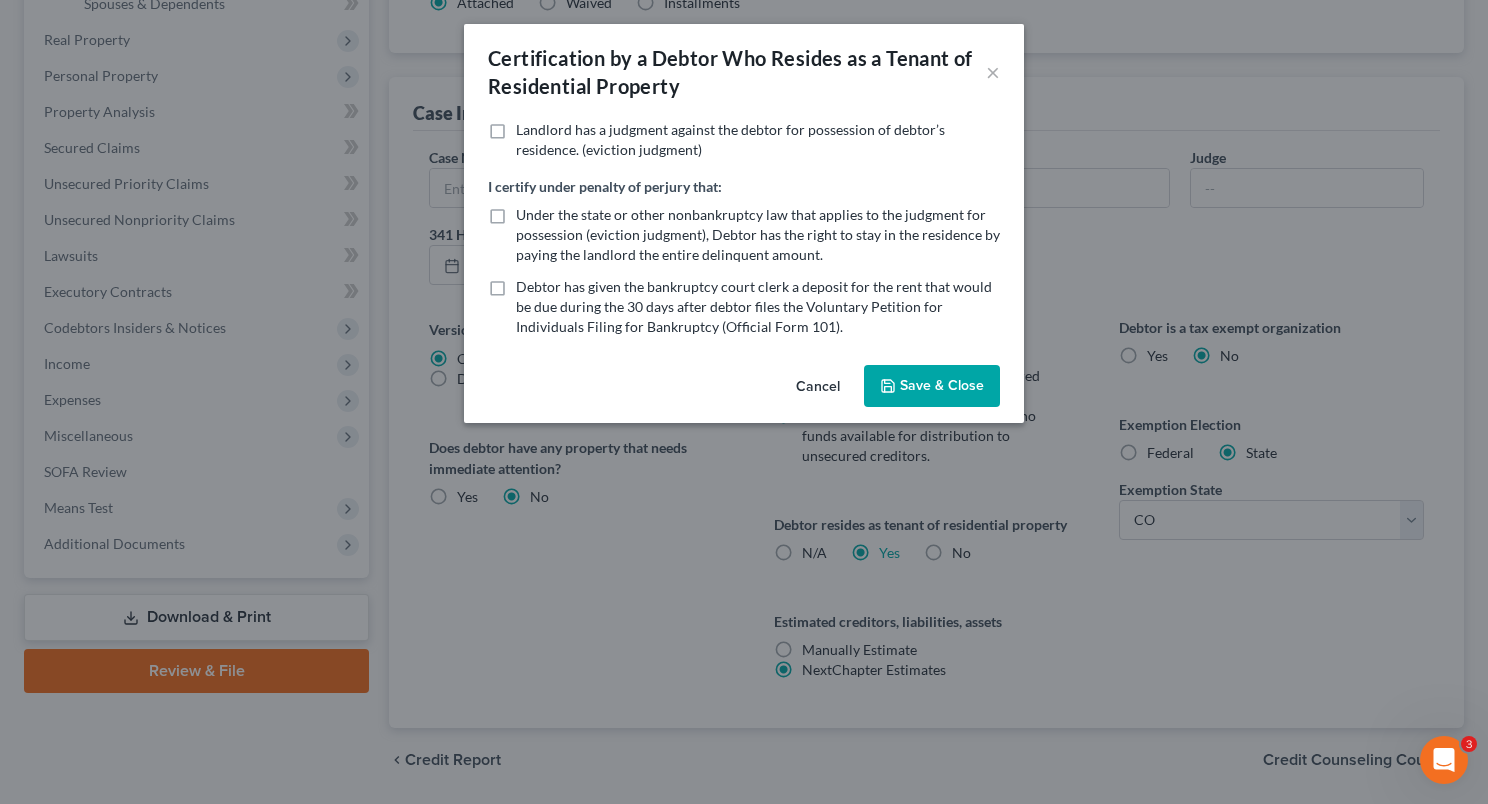 click on "Save & Close" at bounding box center (932, 386) 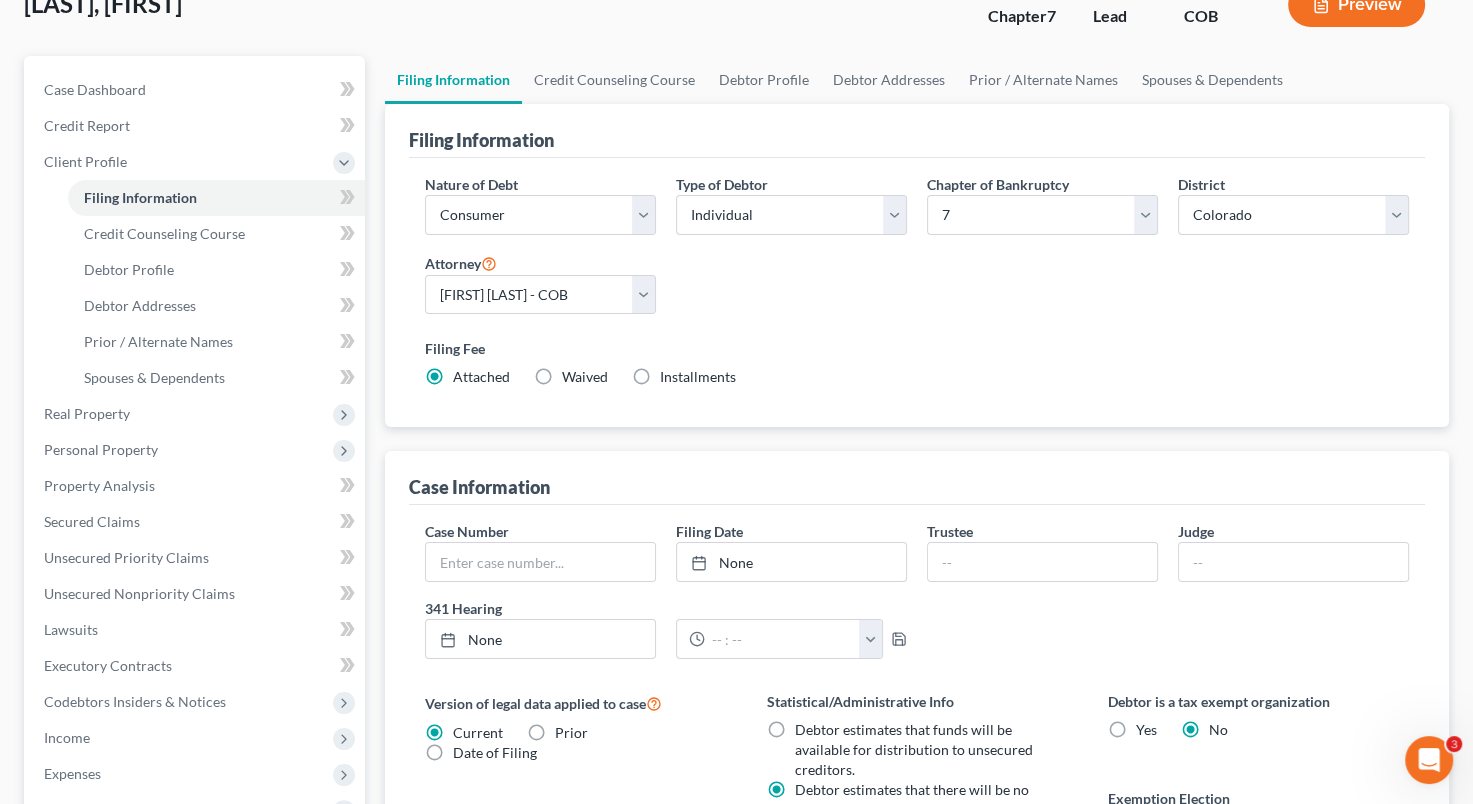 scroll, scrollTop: 116, scrollLeft: 0, axis: vertical 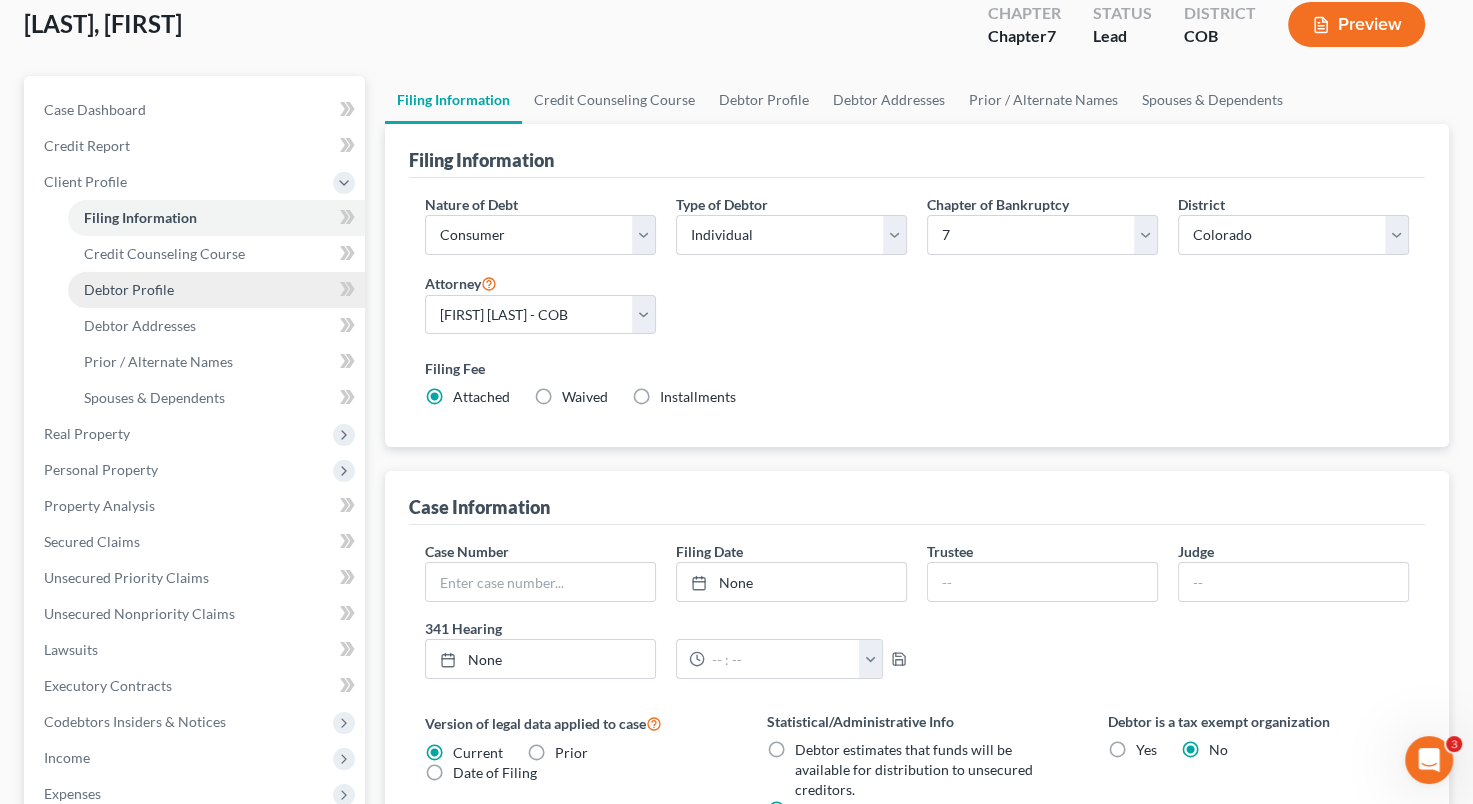 click on "Debtor Profile" at bounding box center [129, 289] 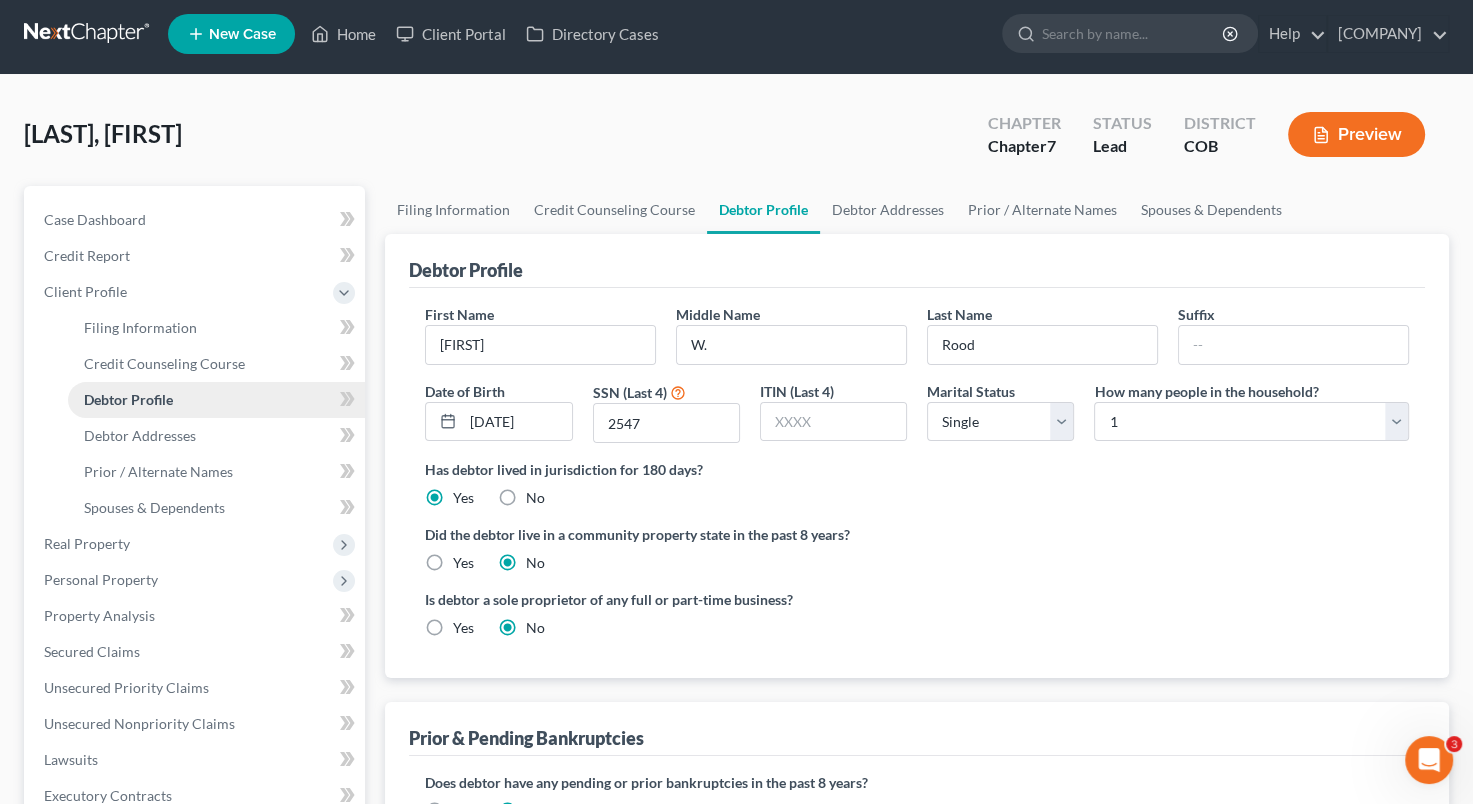 scroll, scrollTop: 0, scrollLeft: 0, axis: both 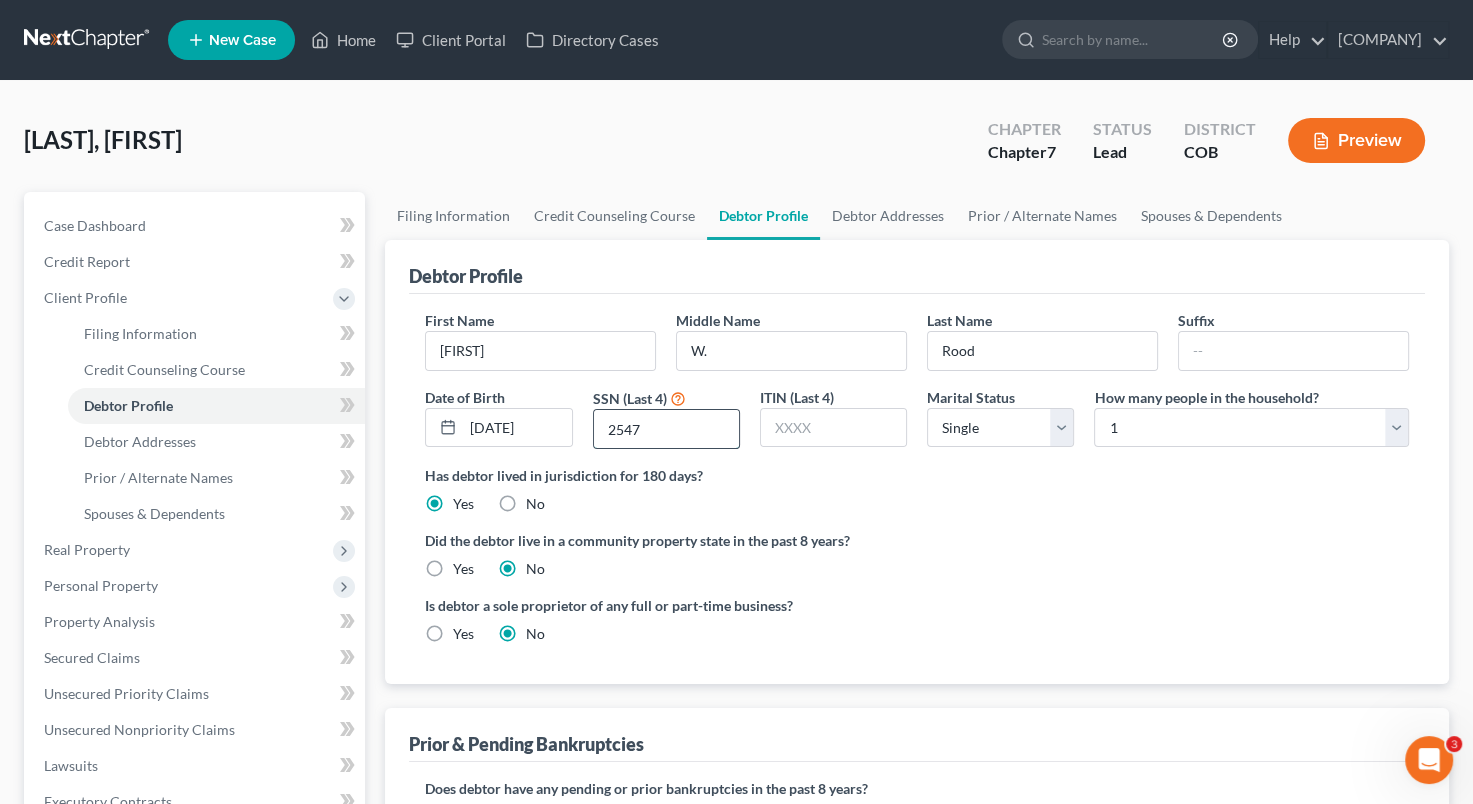 click on "2547" at bounding box center (666, 429) 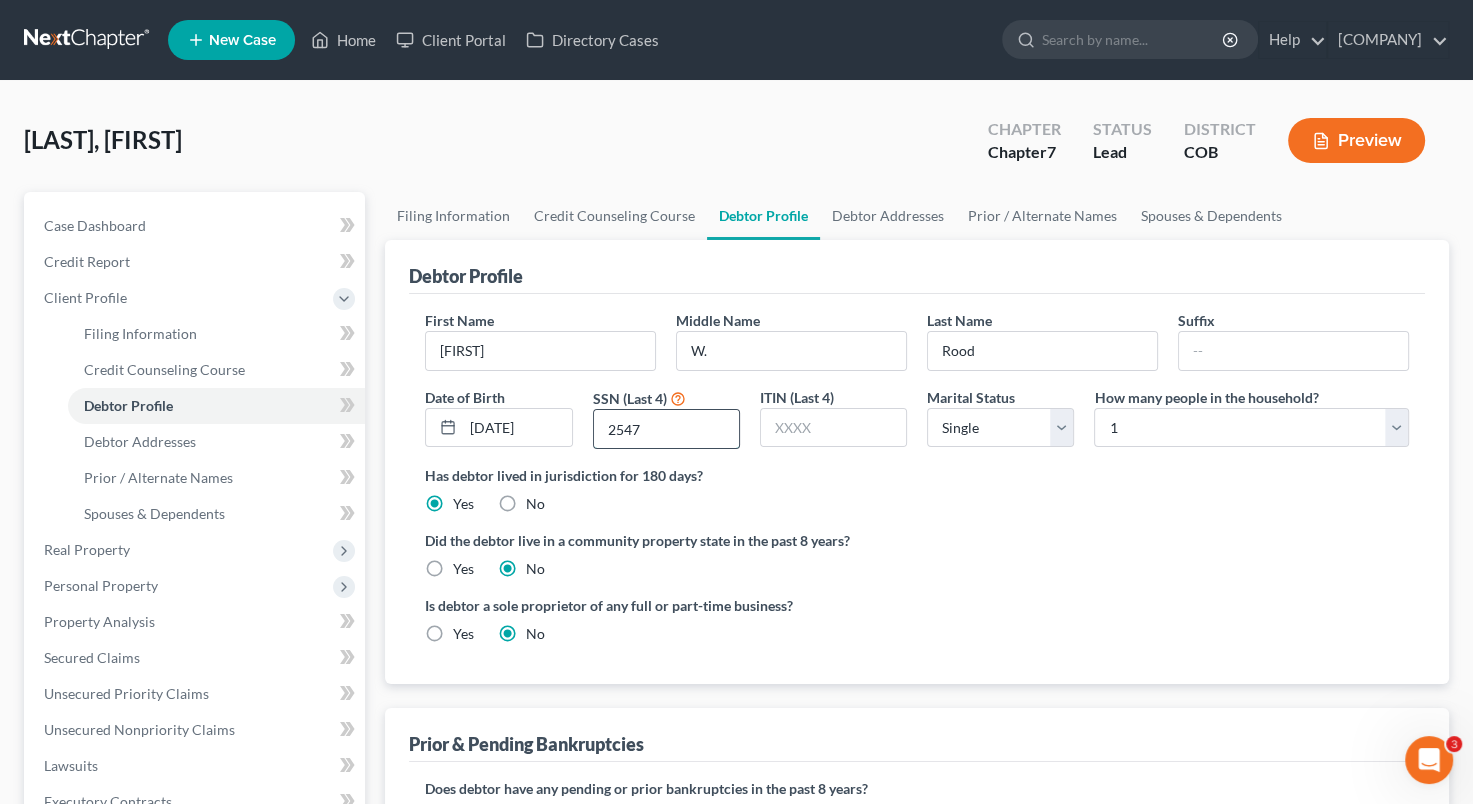 click on "2547" at bounding box center [666, 429] 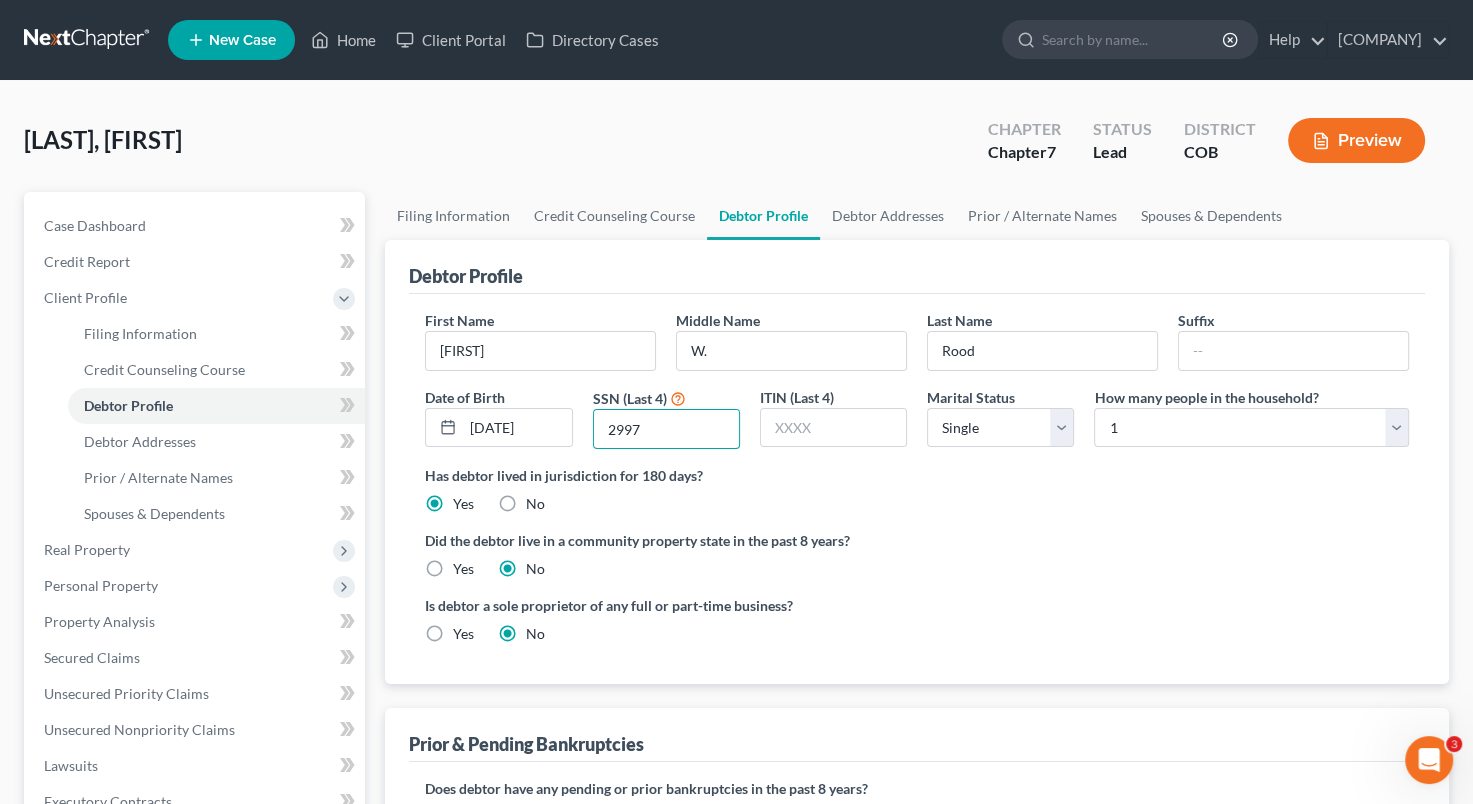 type on "2997" 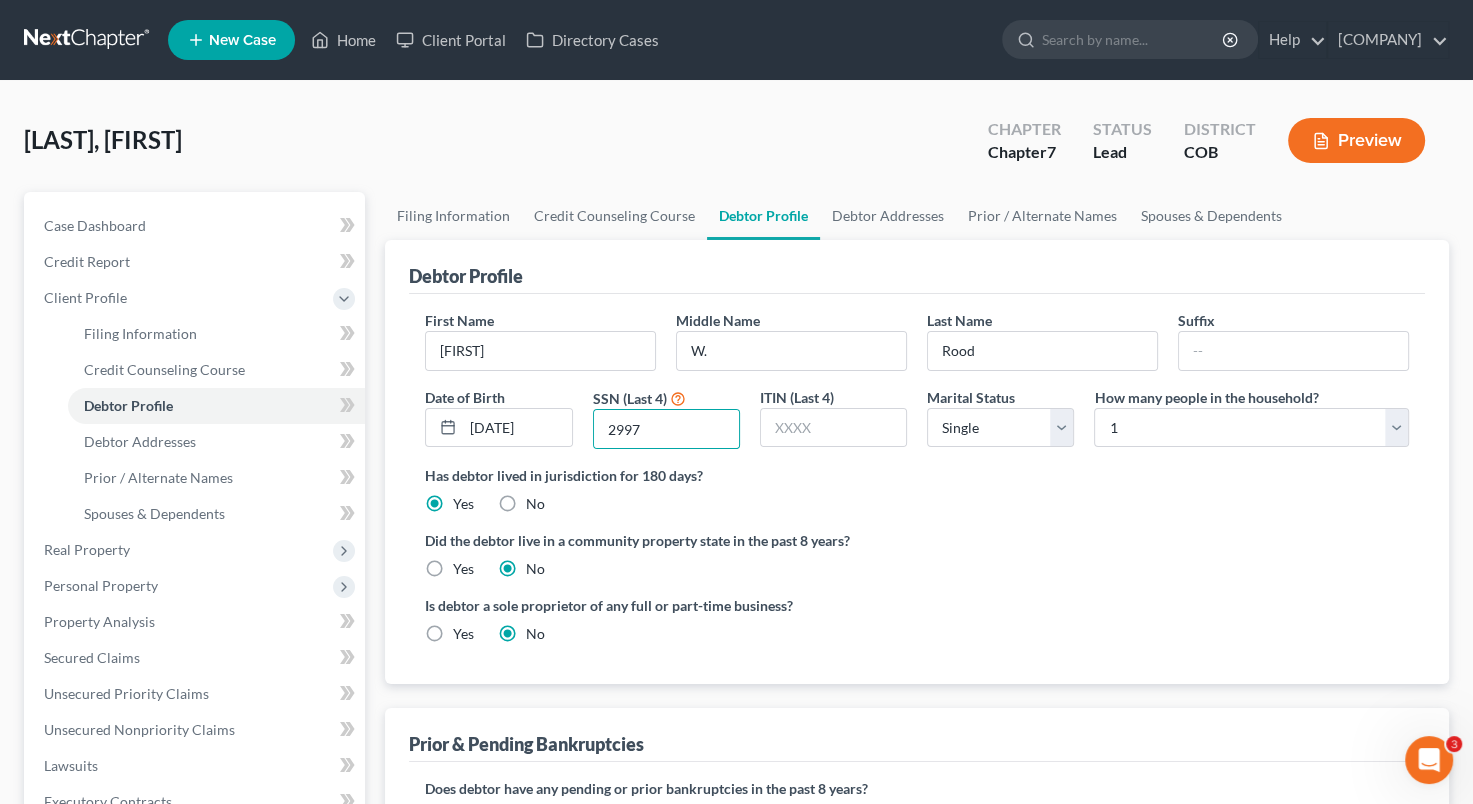 click on "Has debtor lived in jurisdiction for 180 days?" at bounding box center [917, 475] 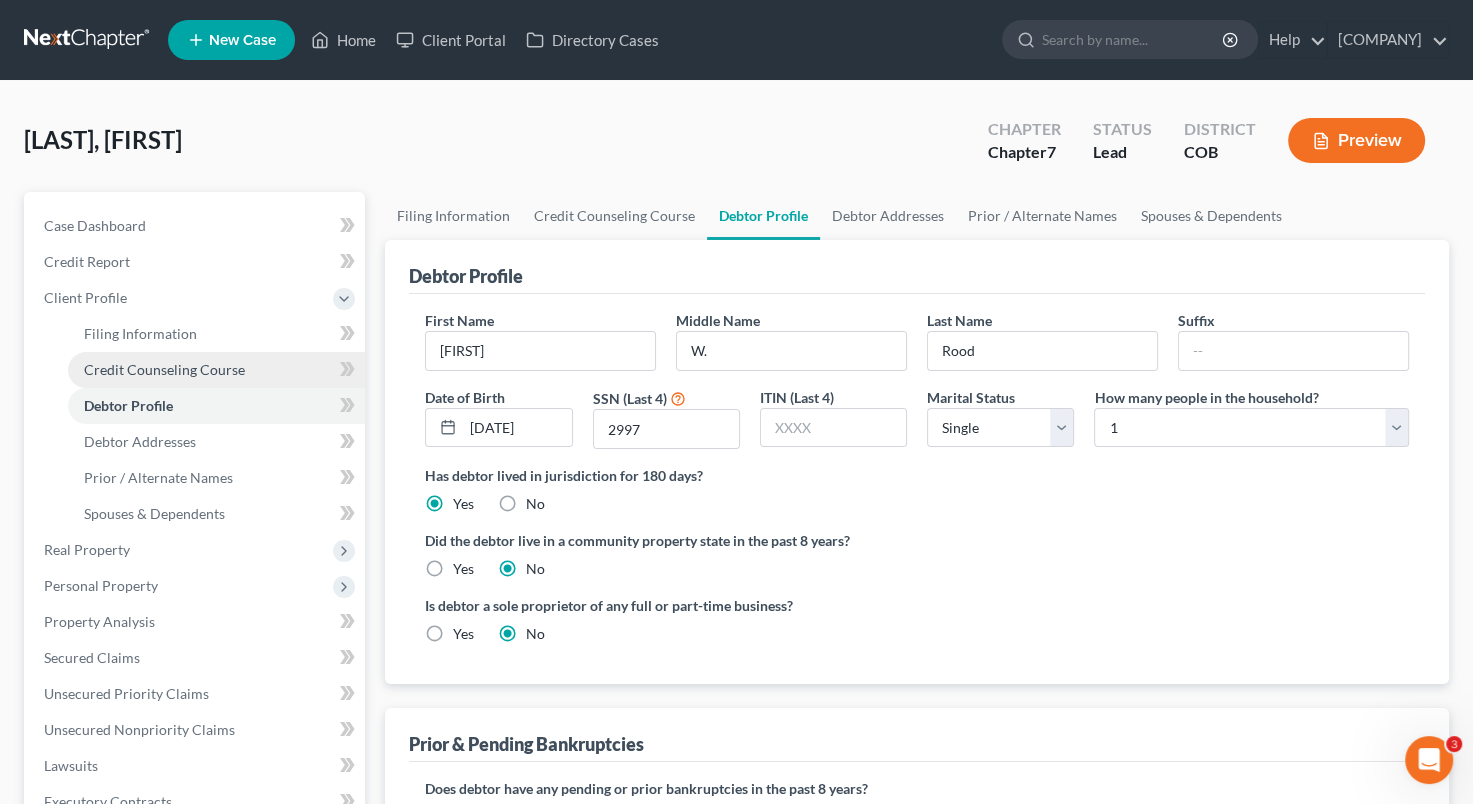 click on "Credit Counseling Course" at bounding box center [164, 369] 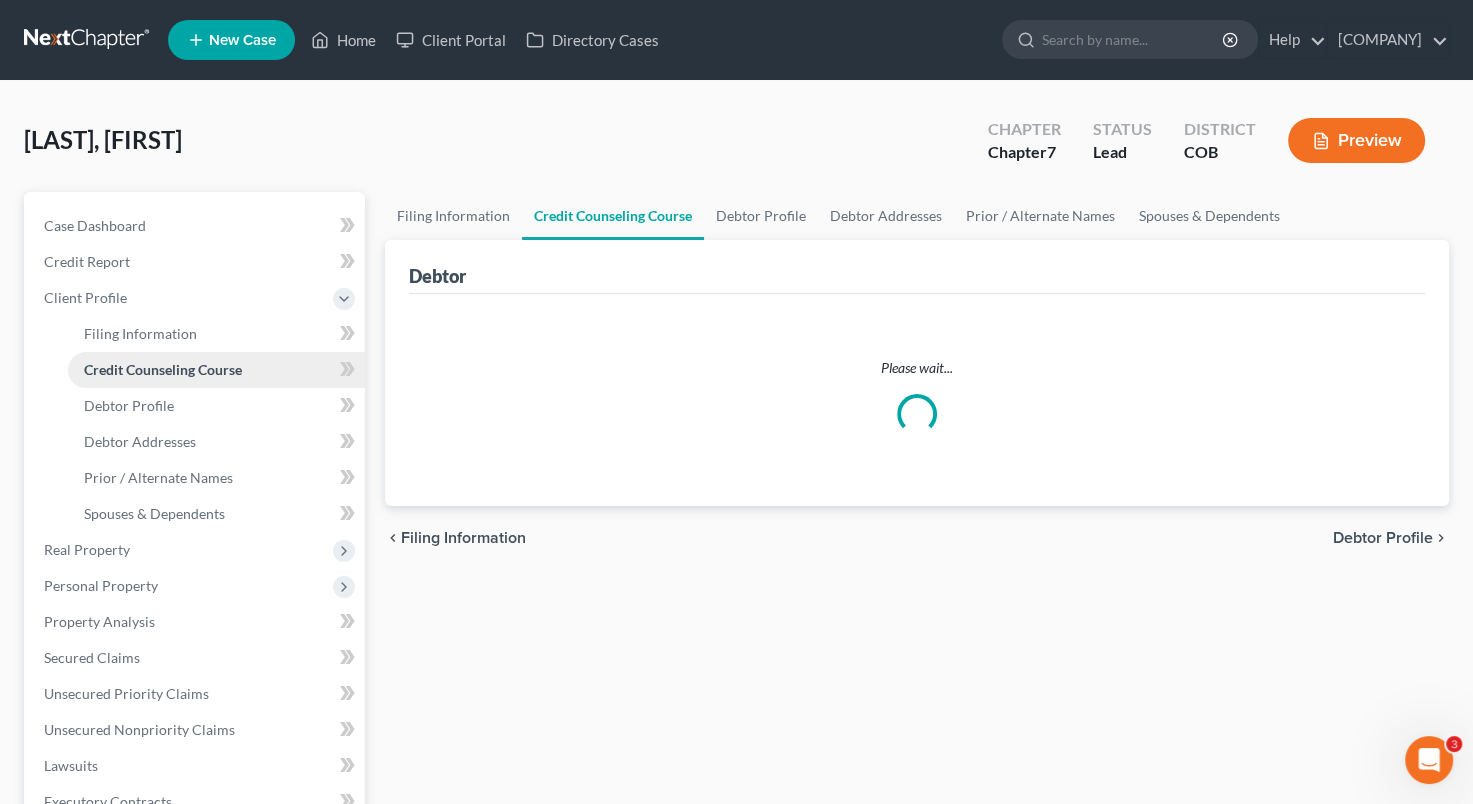 click on "Credit Counseling Course" at bounding box center (163, 369) 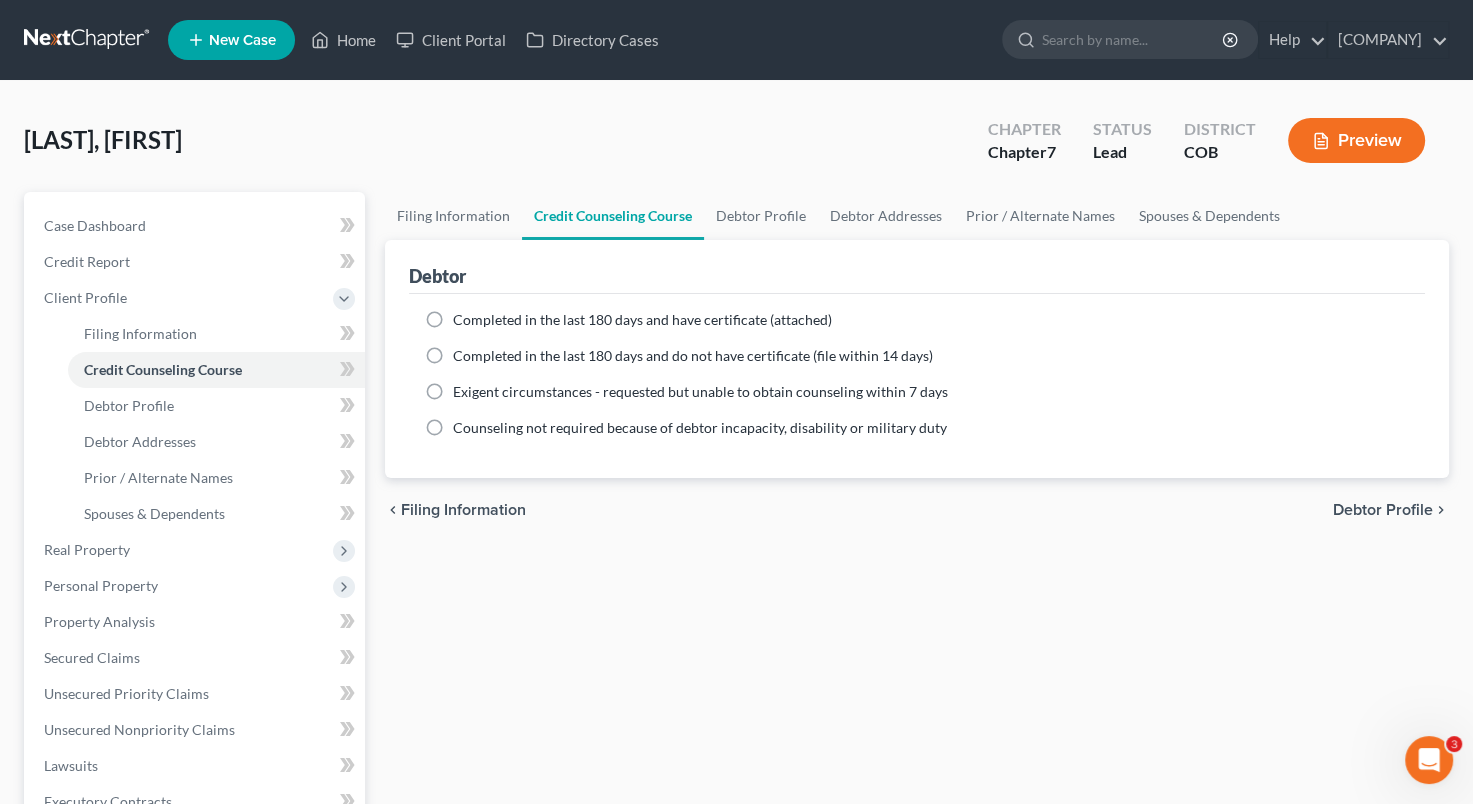 click on "Completed in the last 180 days and have certificate (attached)" at bounding box center (642, 320) 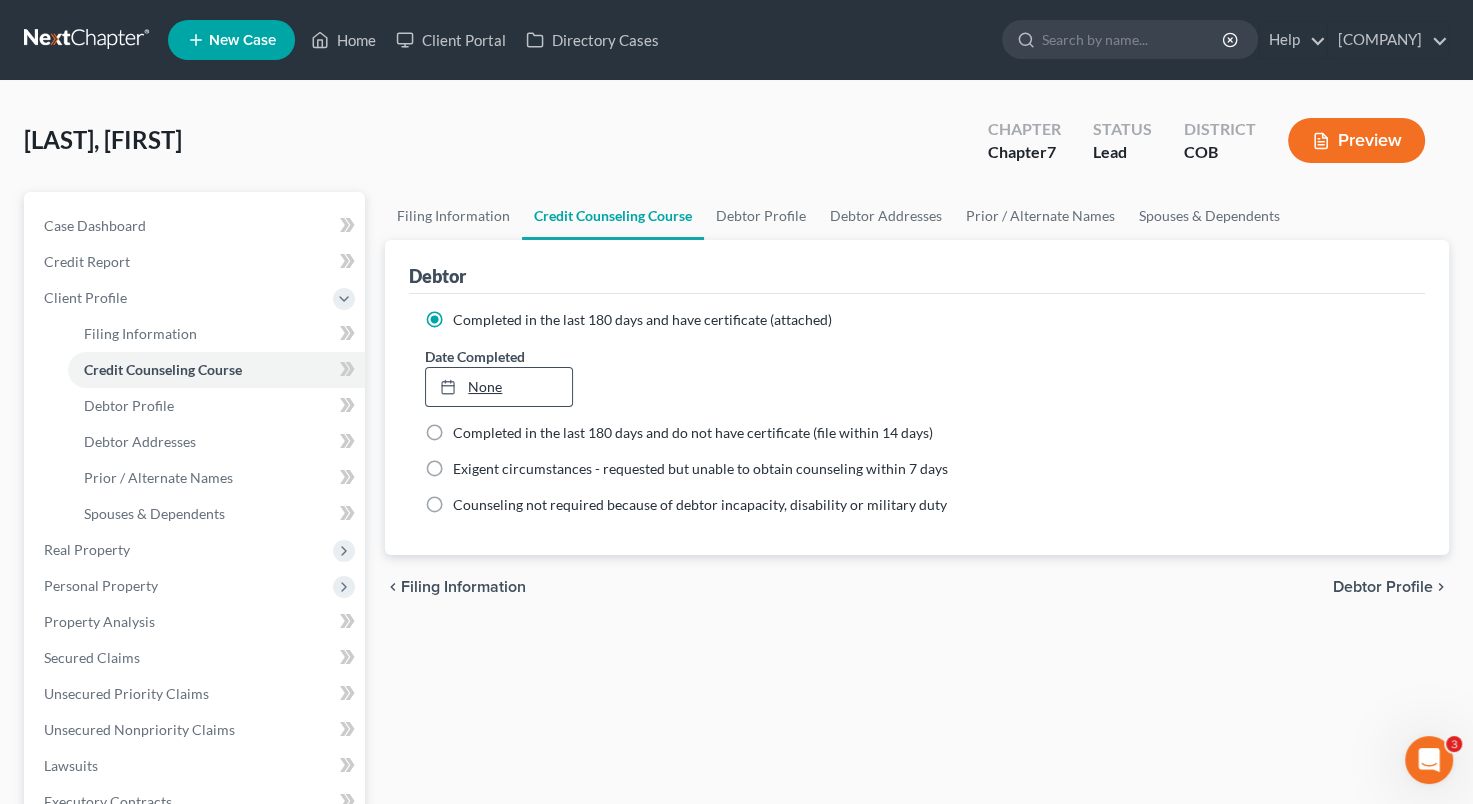 click on "None" at bounding box center [498, 387] 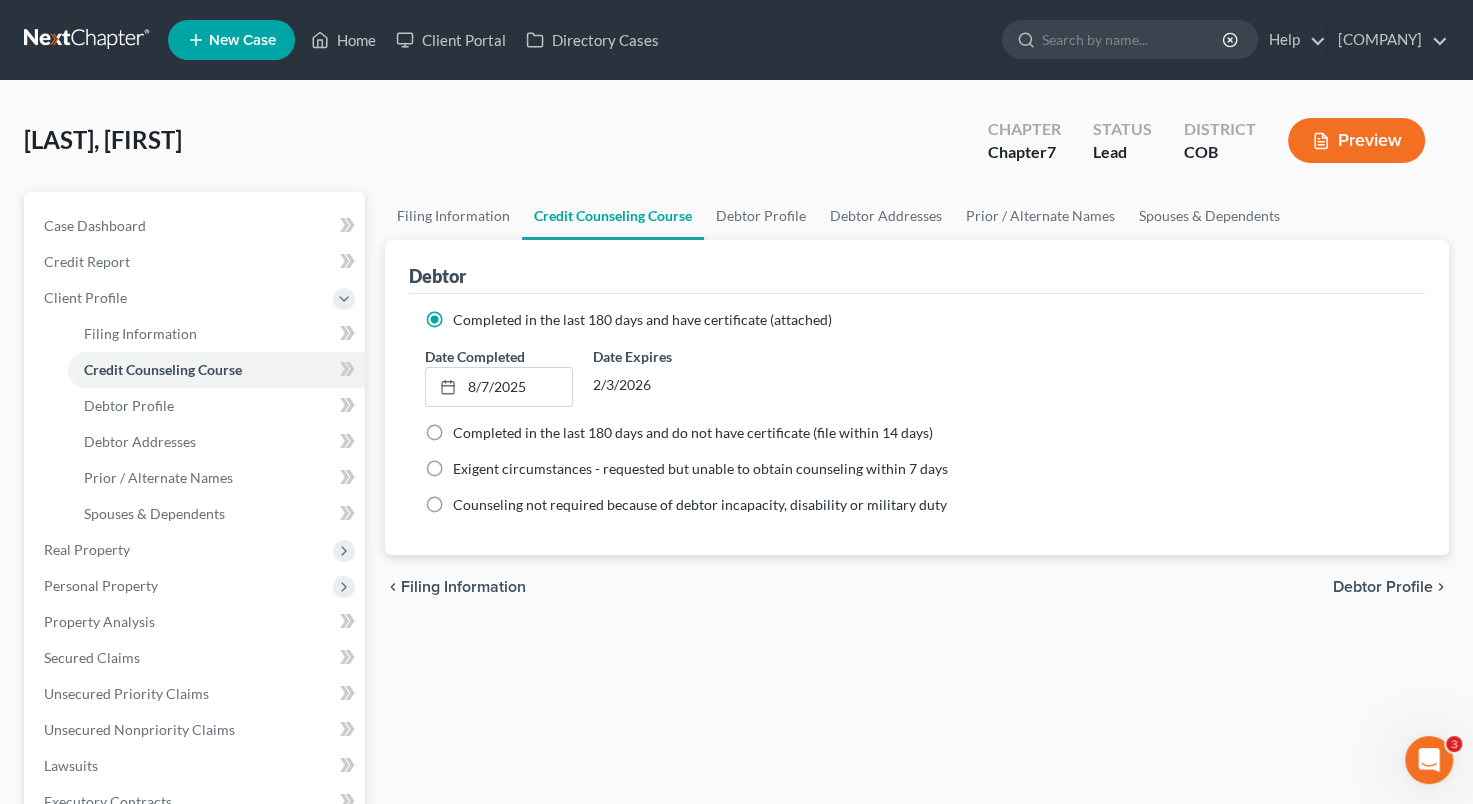 click on "Debtor Profile" at bounding box center [1383, 587] 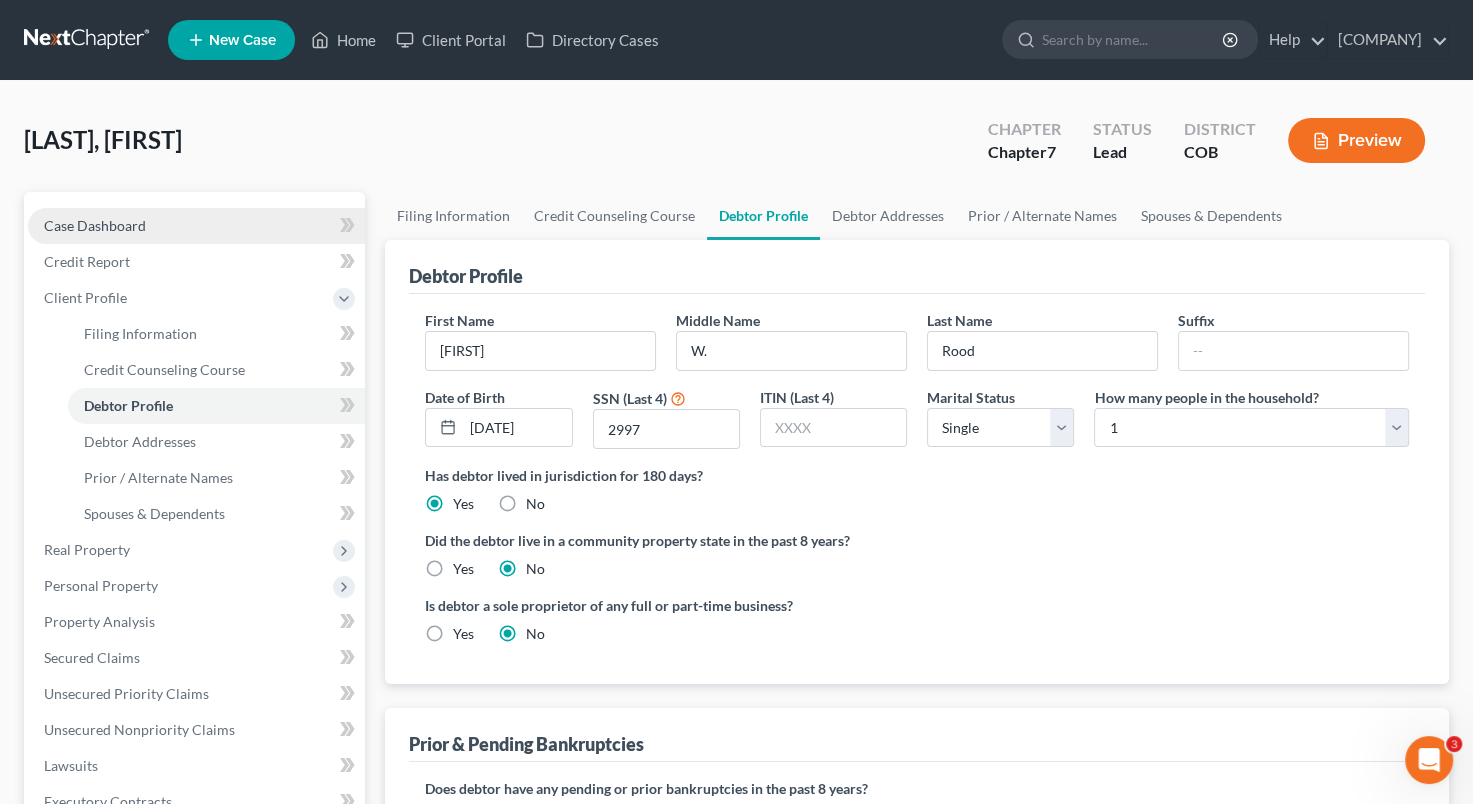 click on "Case Dashboard" at bounding box center [95, 225] 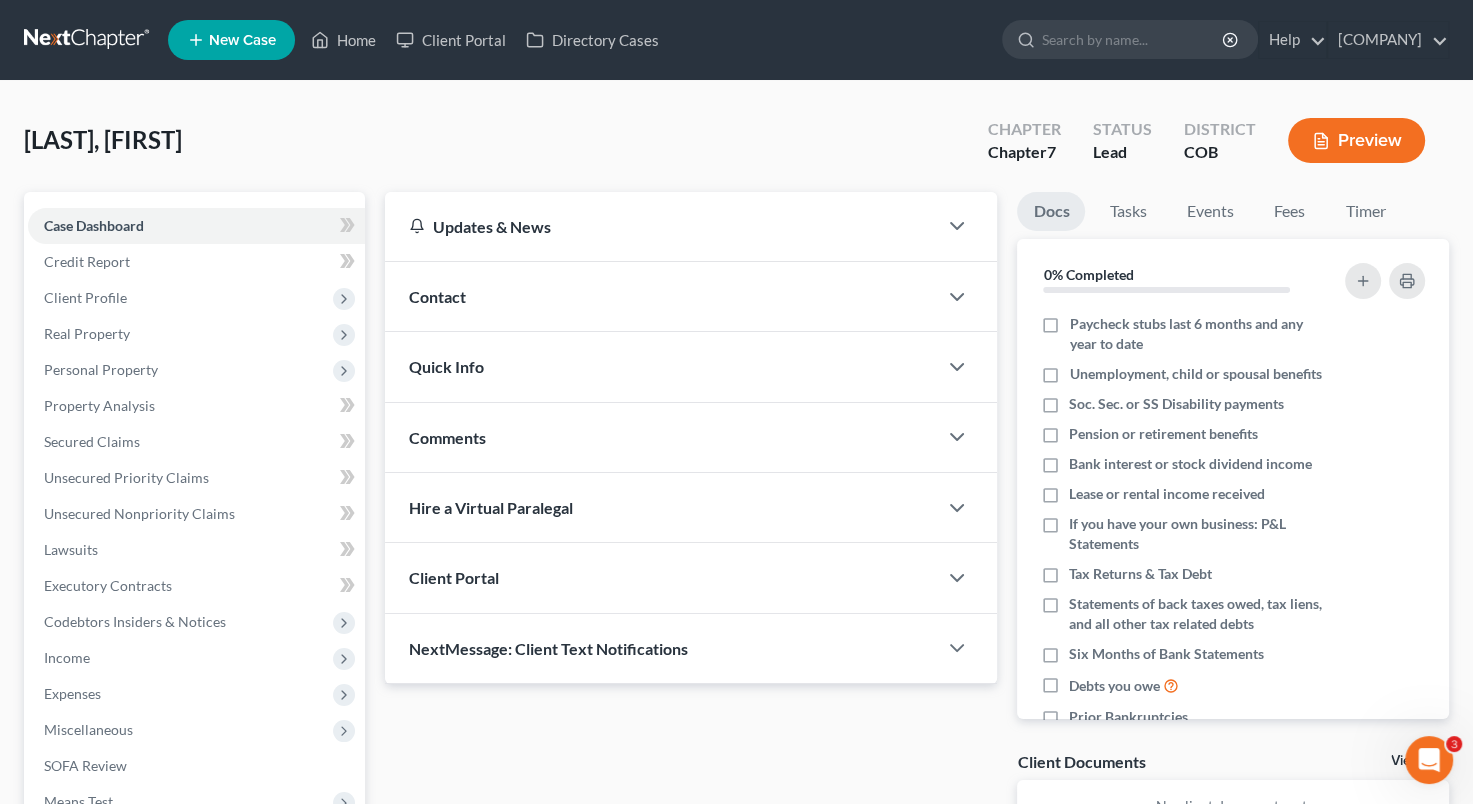 click on "[LAST], [FIRST]" at bounding box center (736, 148) 